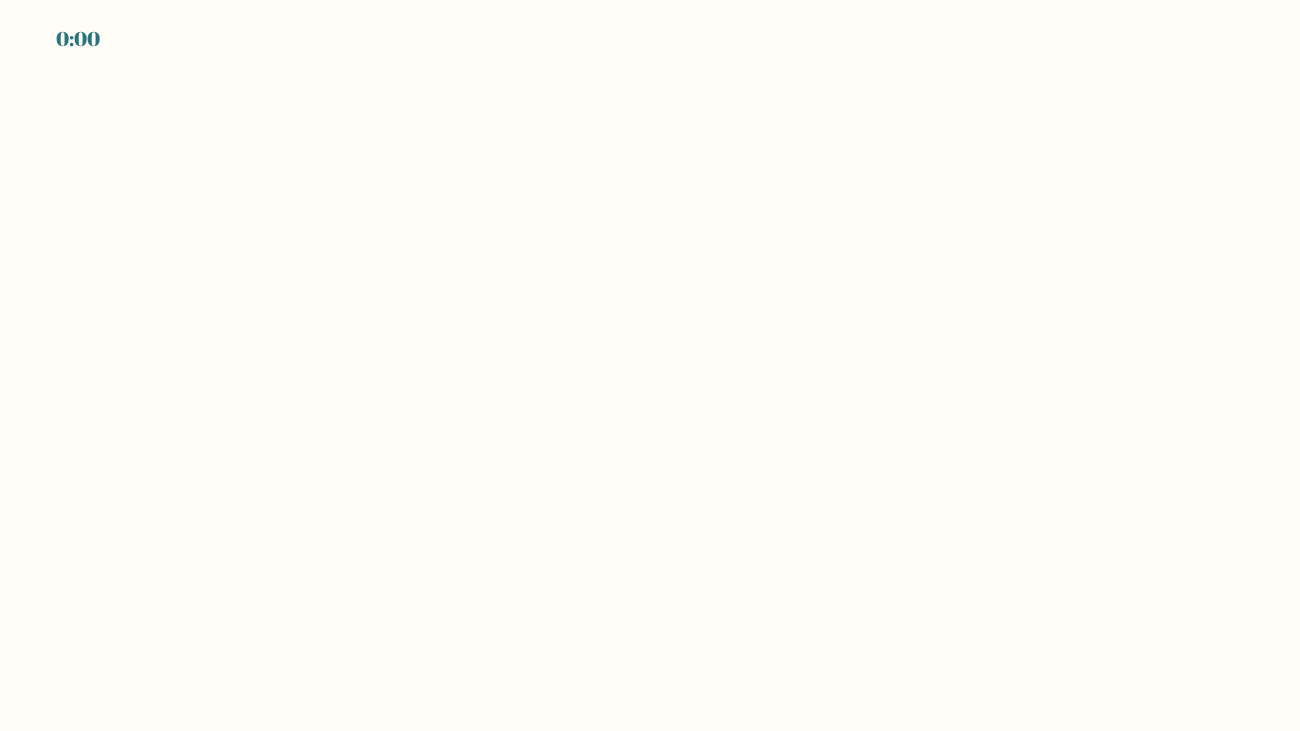 scroll, scrollTop: 0, scrollLeft: 0, axis: both 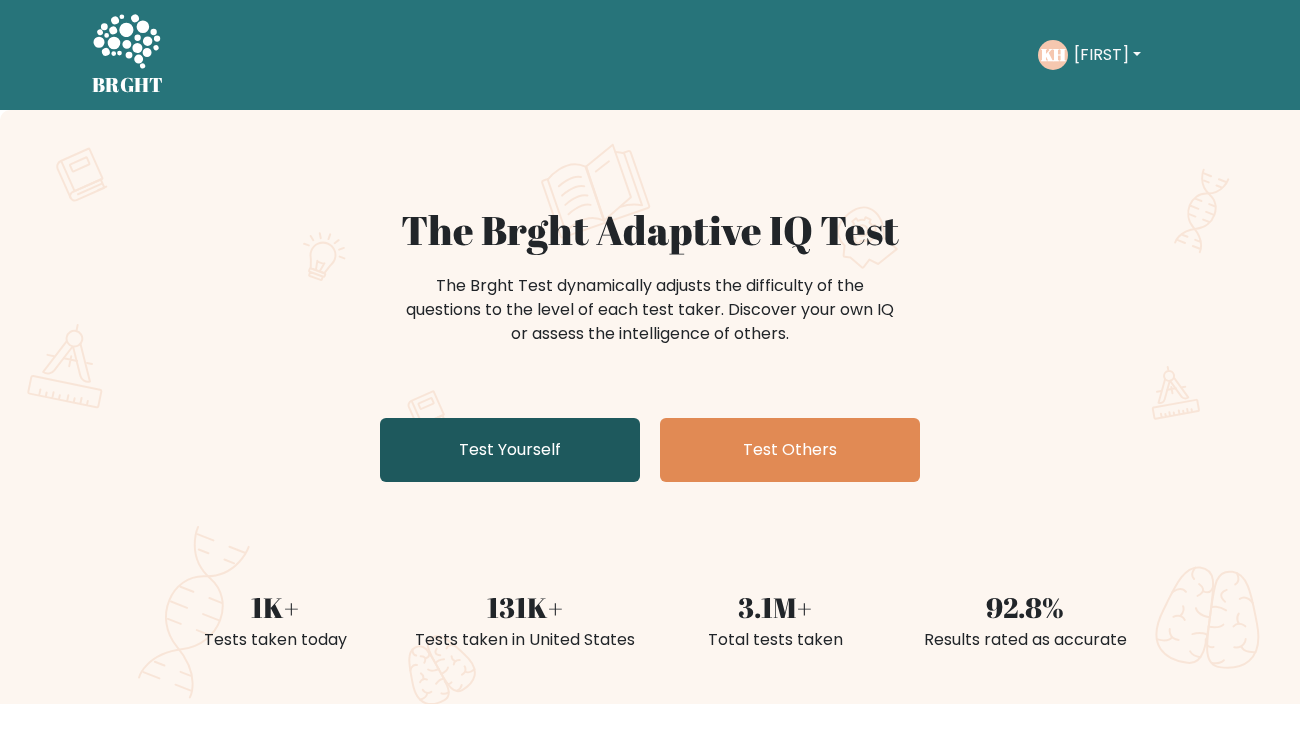click on "Test Yourself" at bounding box center (510, 450) 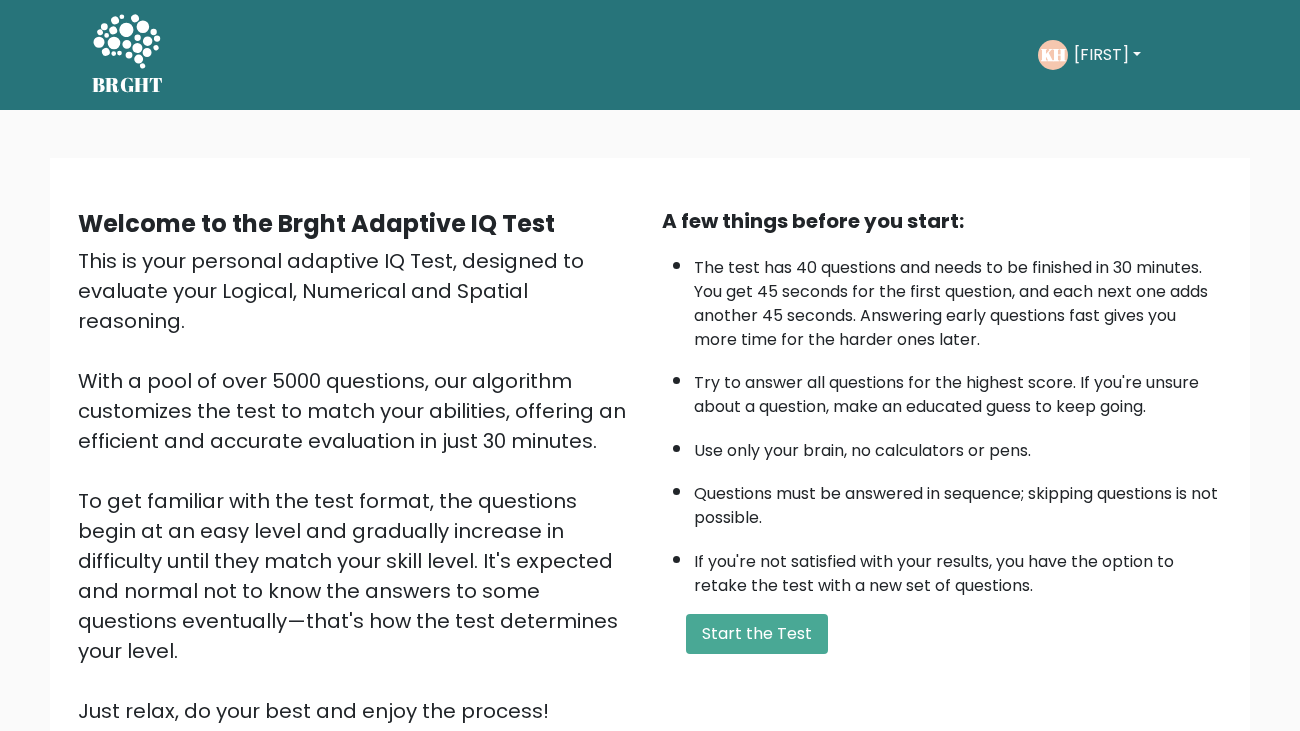 scroll, scrollTop: 0, scrollLeft: 0, axis: both 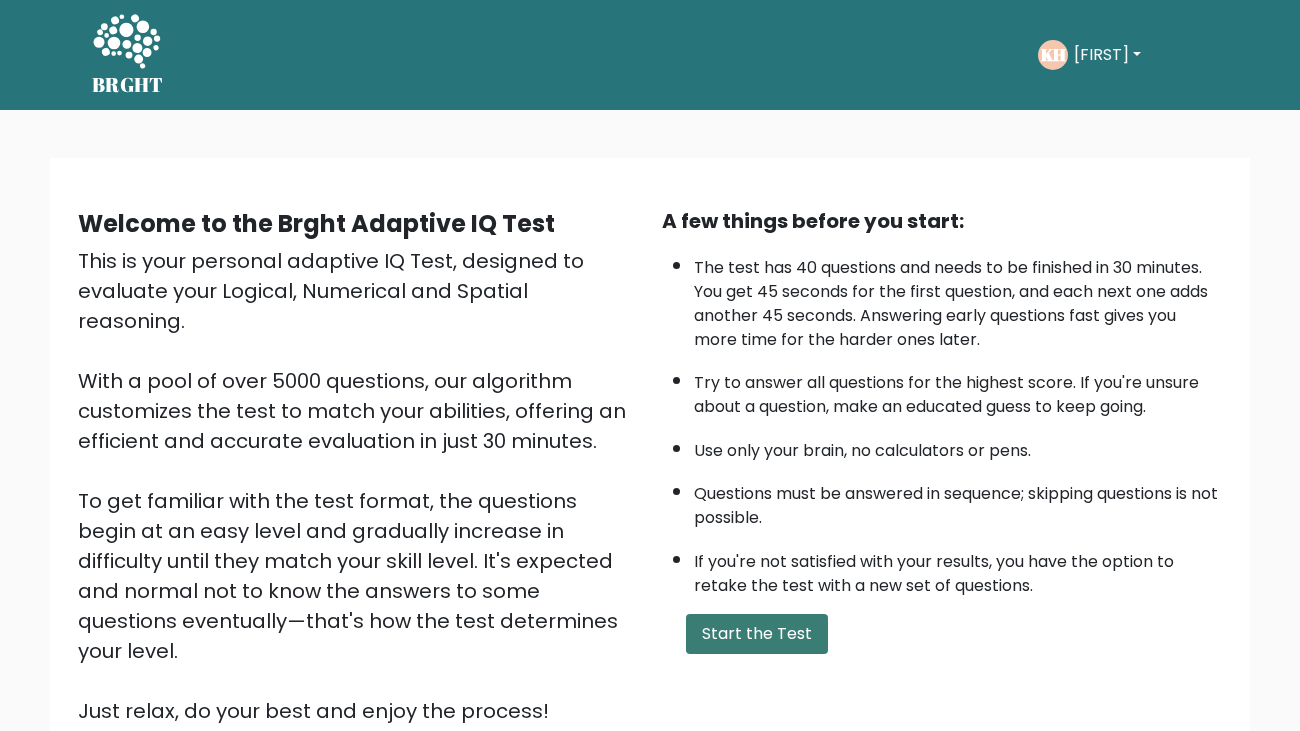 click on "Start the Test" at bounding box center [757, 634] 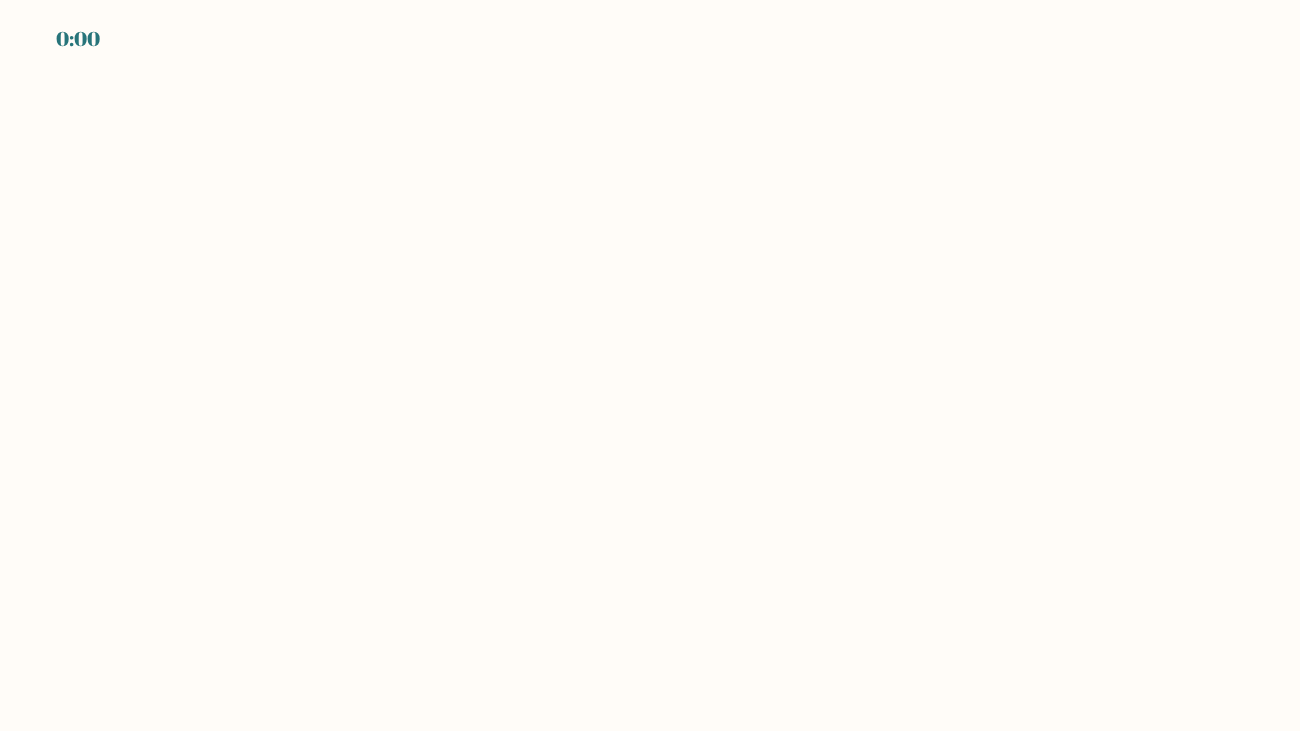scroll, scrollTop: 0, scrollLeft: 0, axis: both 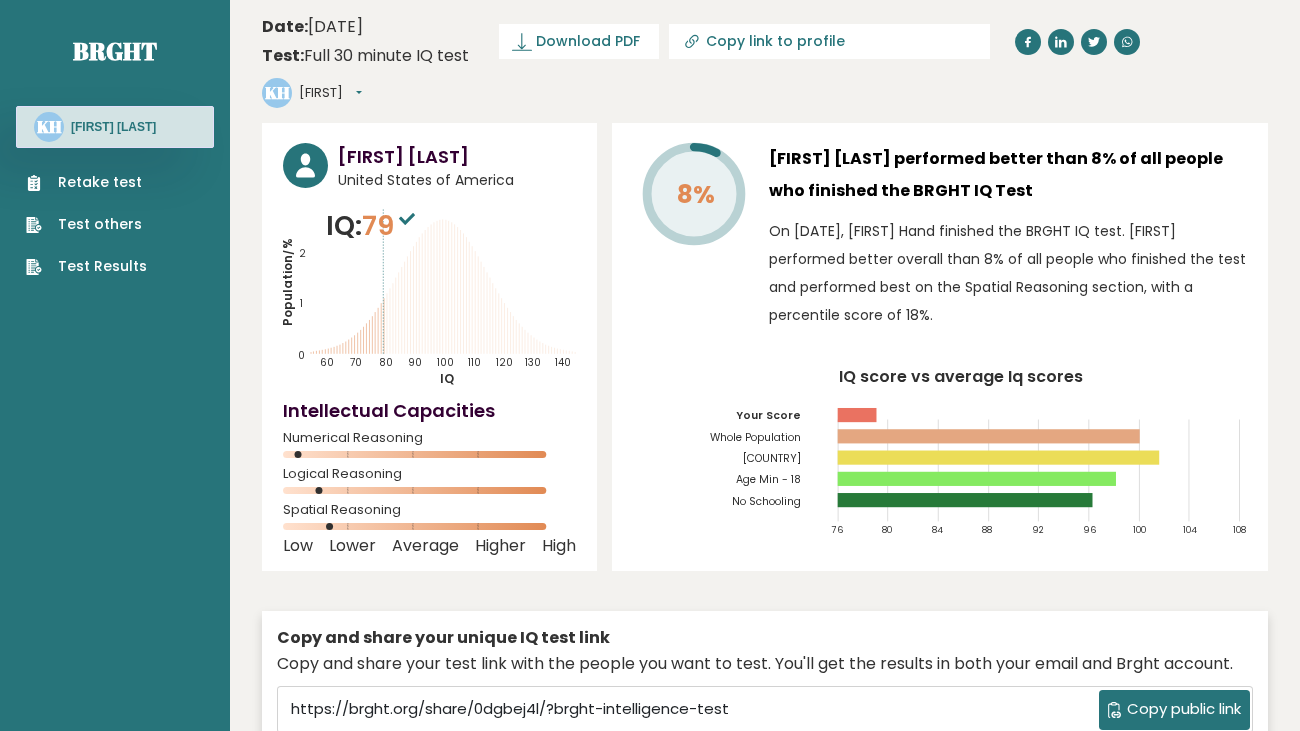 click on "Retake test" at bounding box center [86, 182] 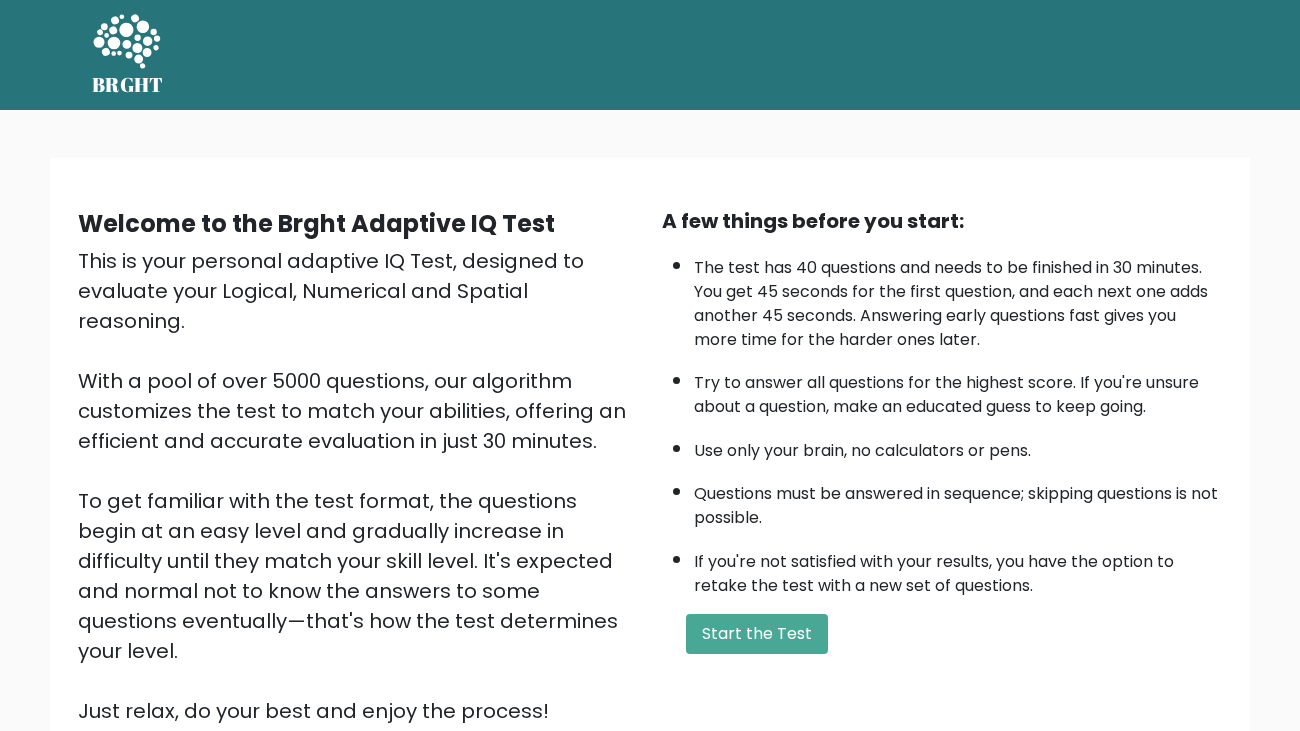scroll, scrollTop: 0, scrollLeft: 0, axis: both 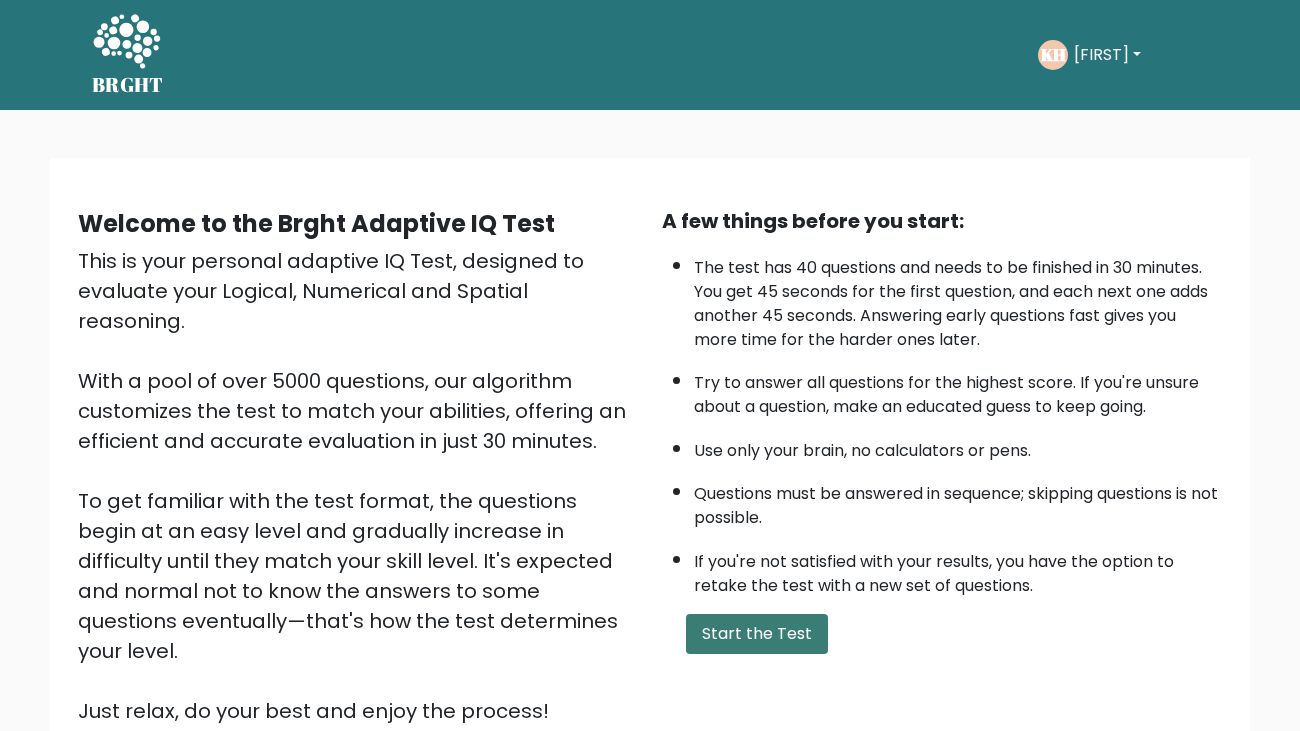 click on "Start the Test" at bounding box center (757, 634) 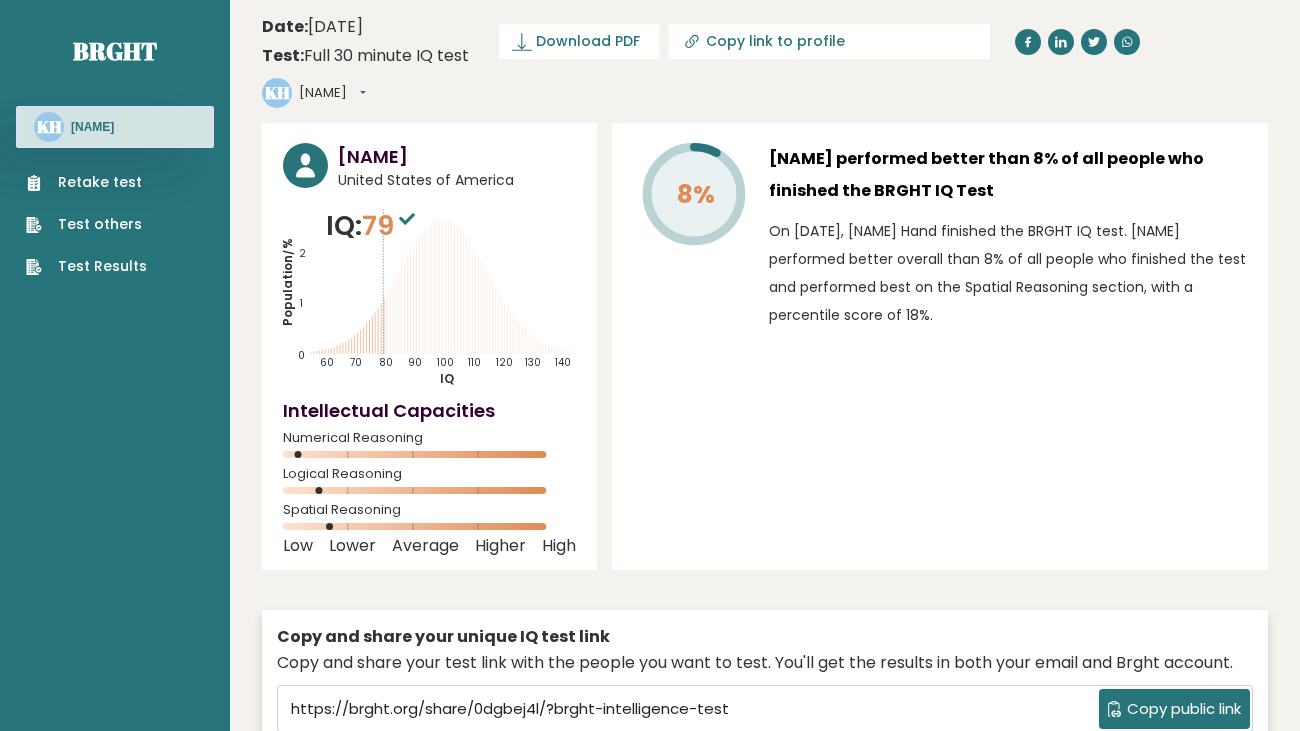 scroll, scrollTop: 0, scrollLeft: 0, axis: both 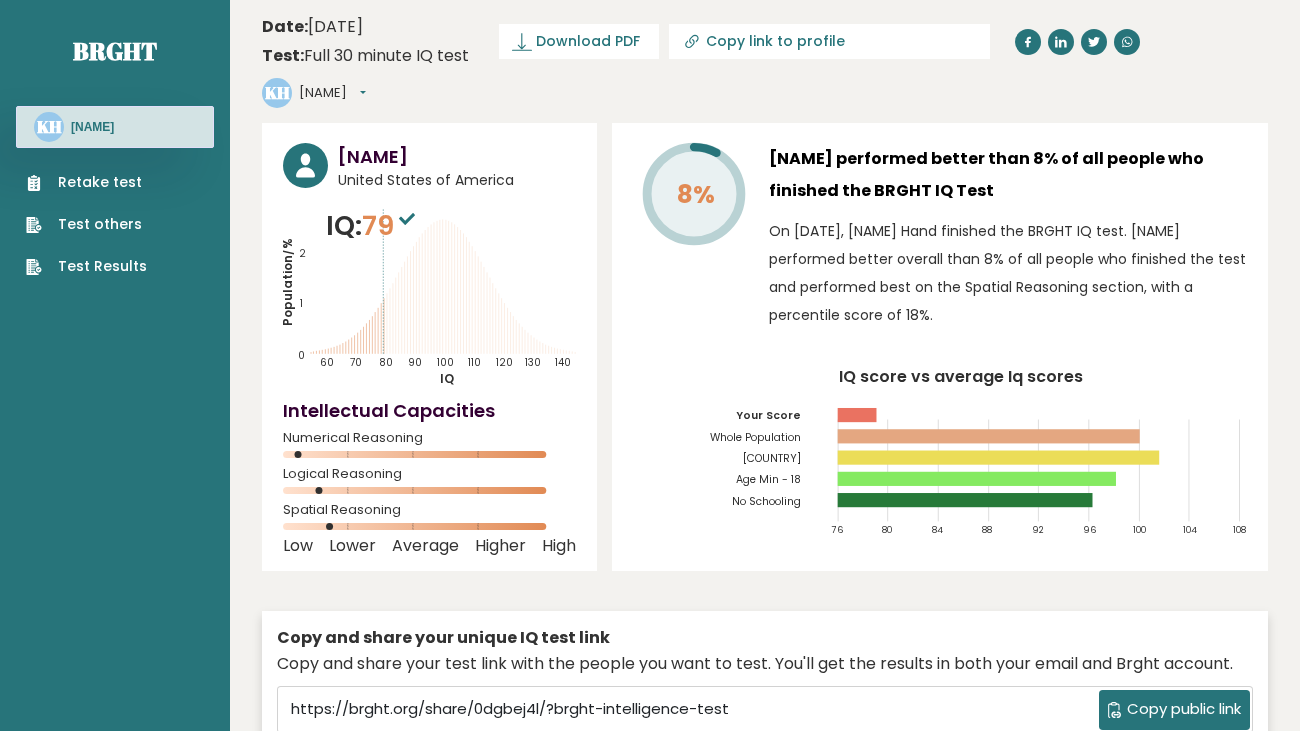 click on "Retake test" at bounding box center (86, 182) 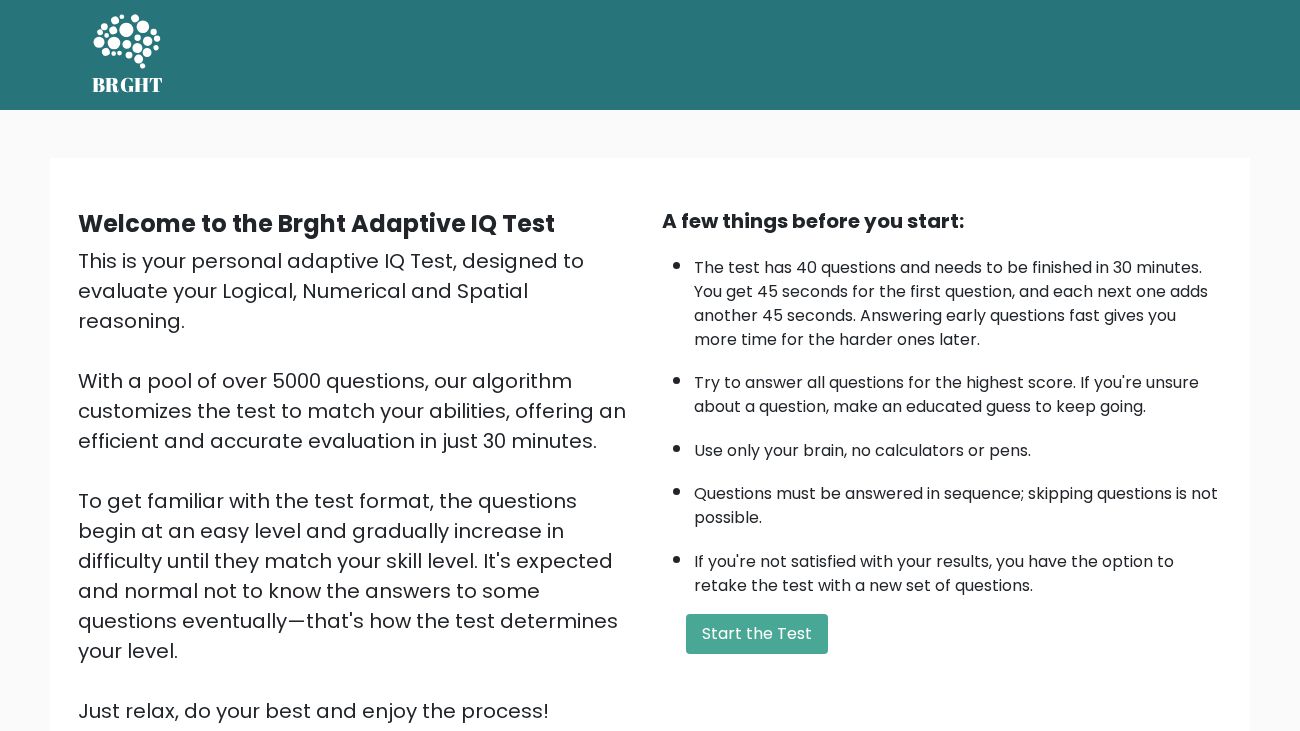 scroll, scrollTop: 0, scrollLeft: 0, axis: both 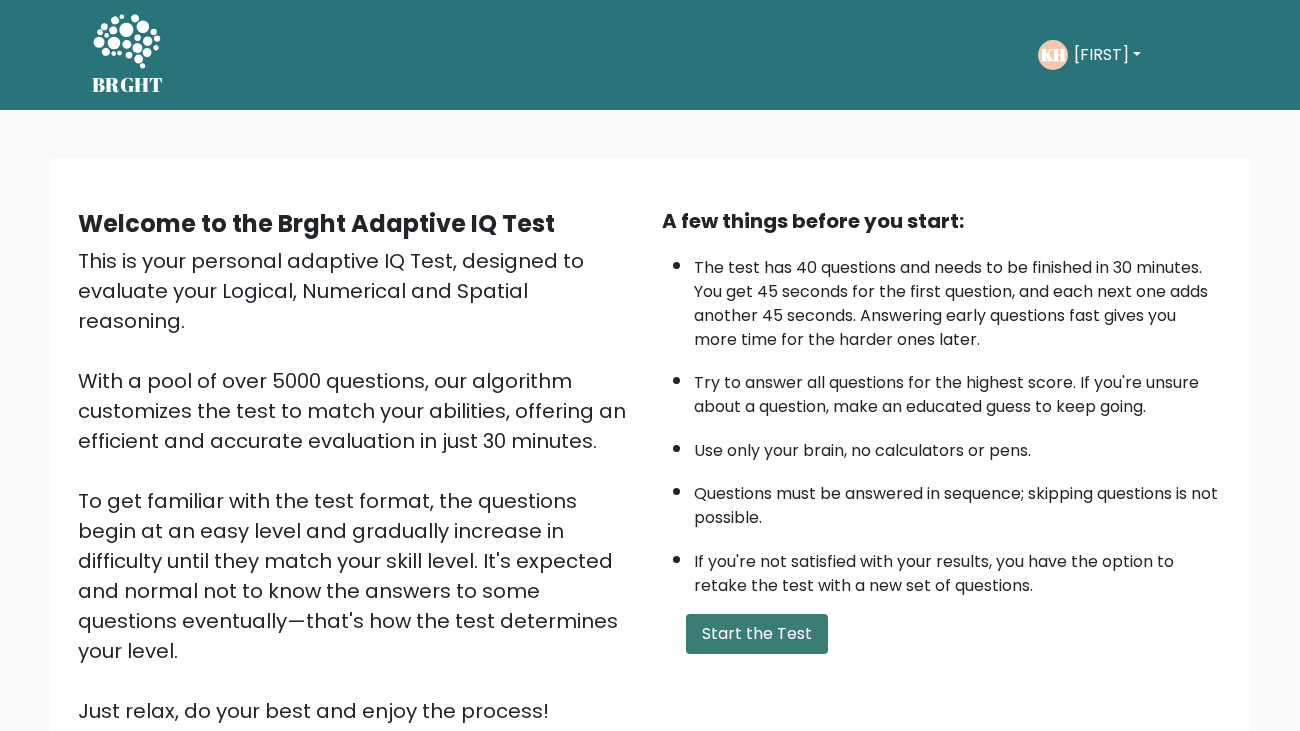 click on "Start the Test" at bounding box center [757, 634] 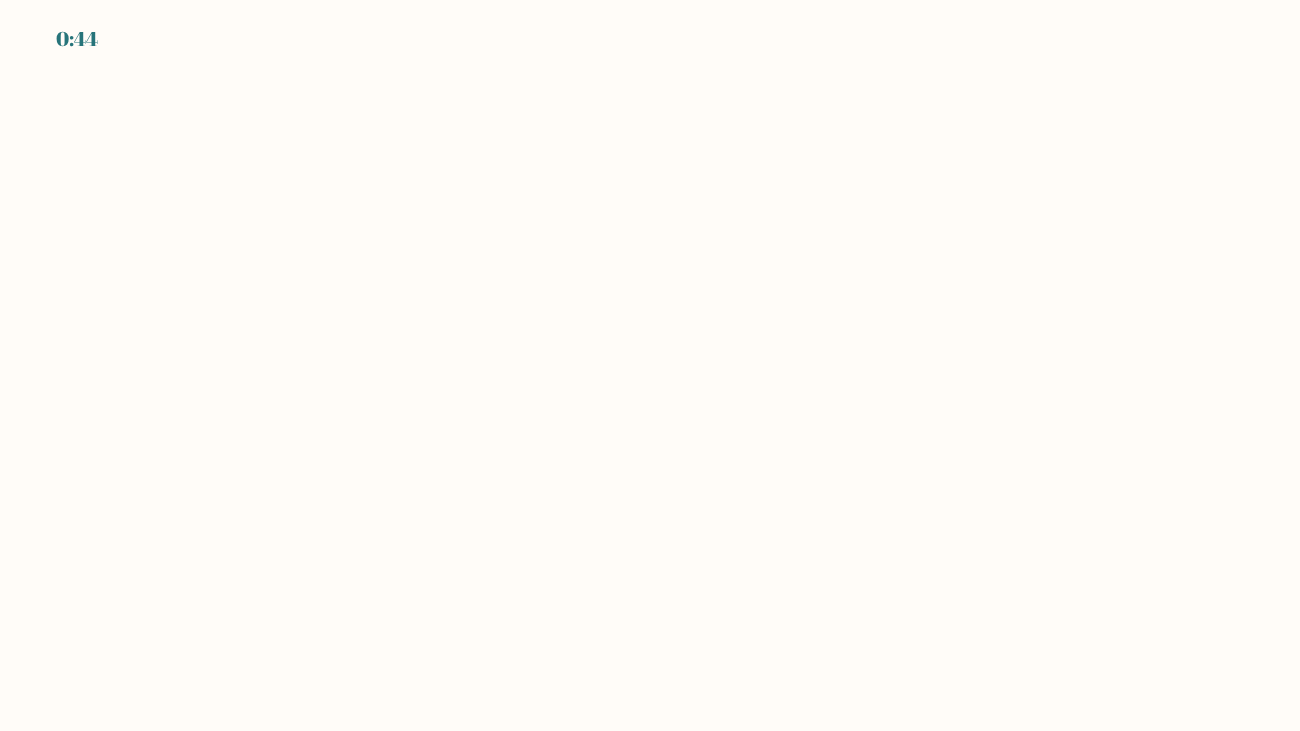 scroll, scrollTop: 0, scrollLeft: 0, axis: both 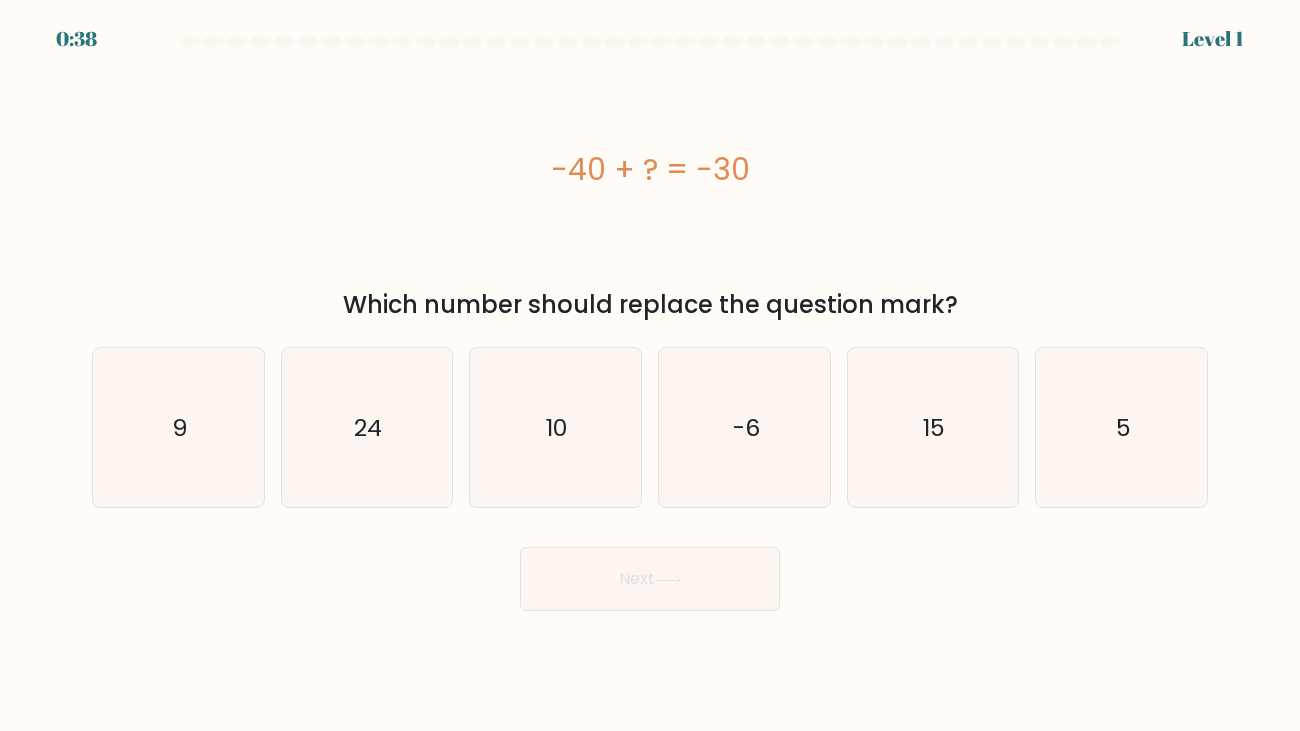 click on "2:02
Lorem 3
i." at bounding box center [650, 365] 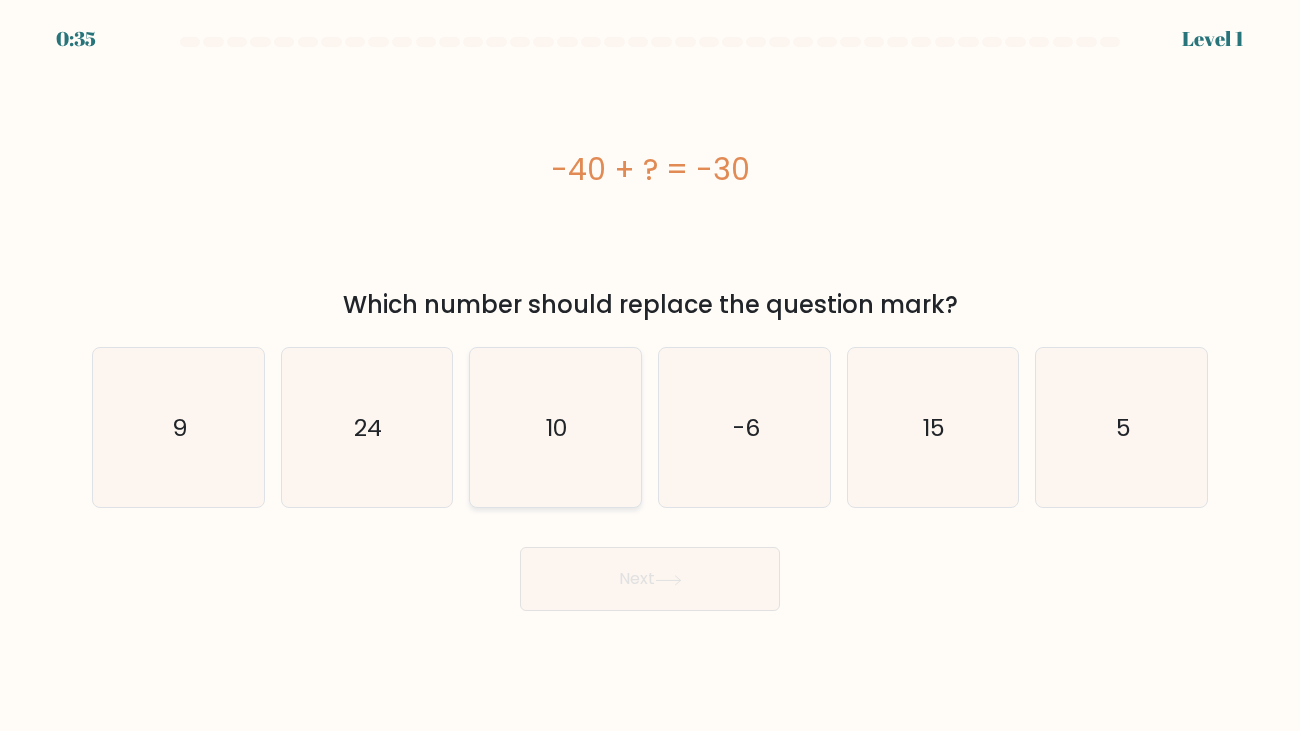 click on "10" at bounding box center [555, 427] 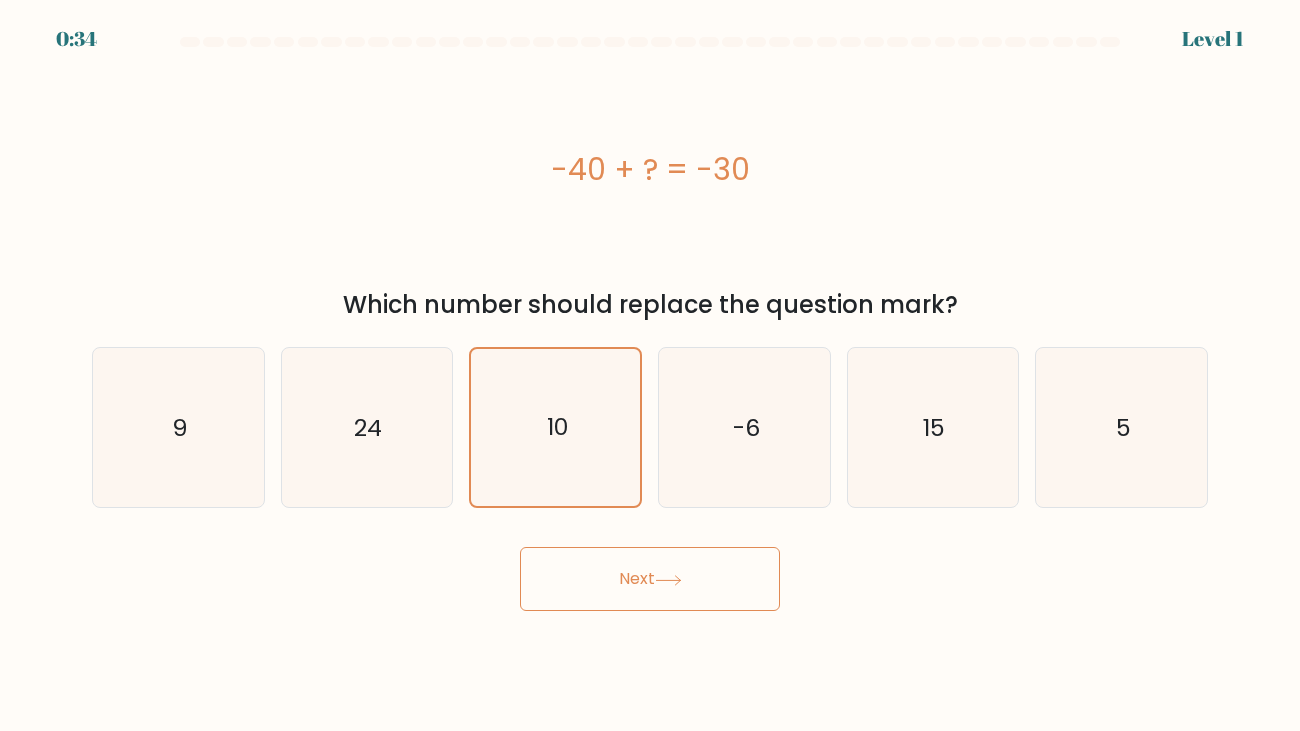 click on "Next" at bounding box center [650, 579] 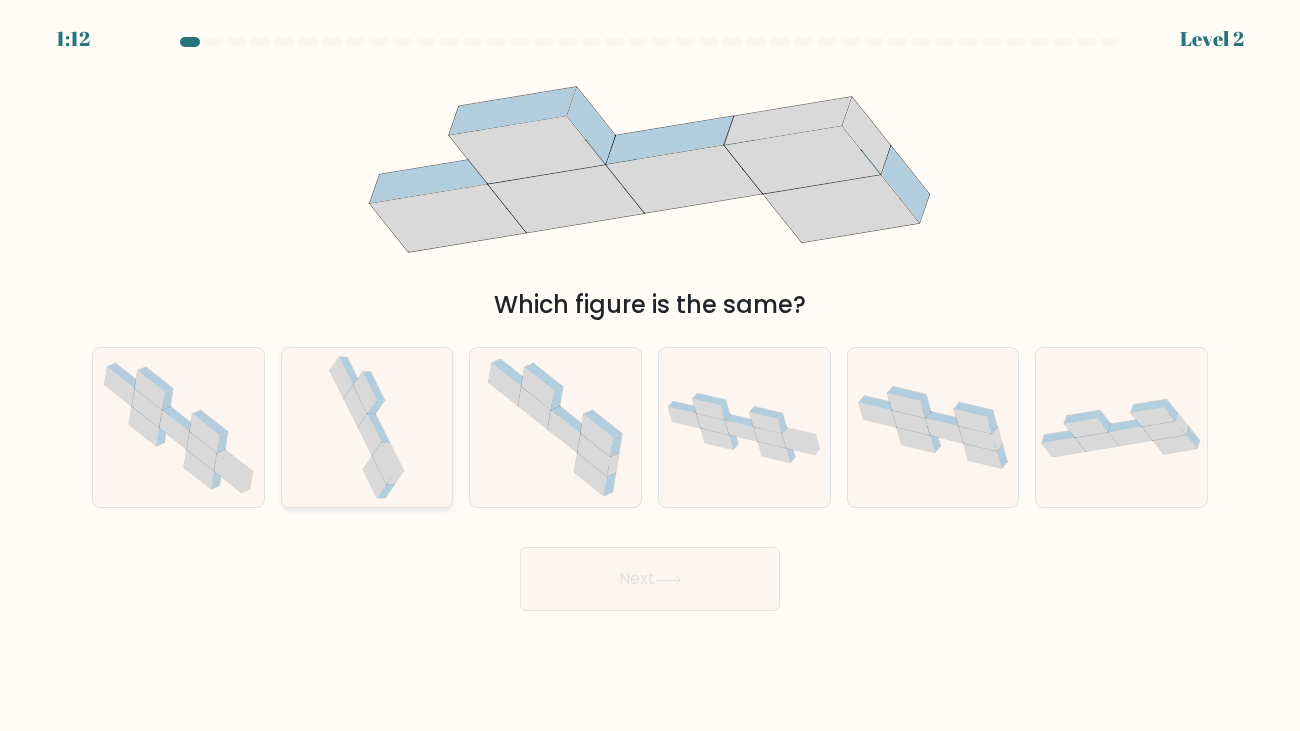 click at bounding box center (367, 427) 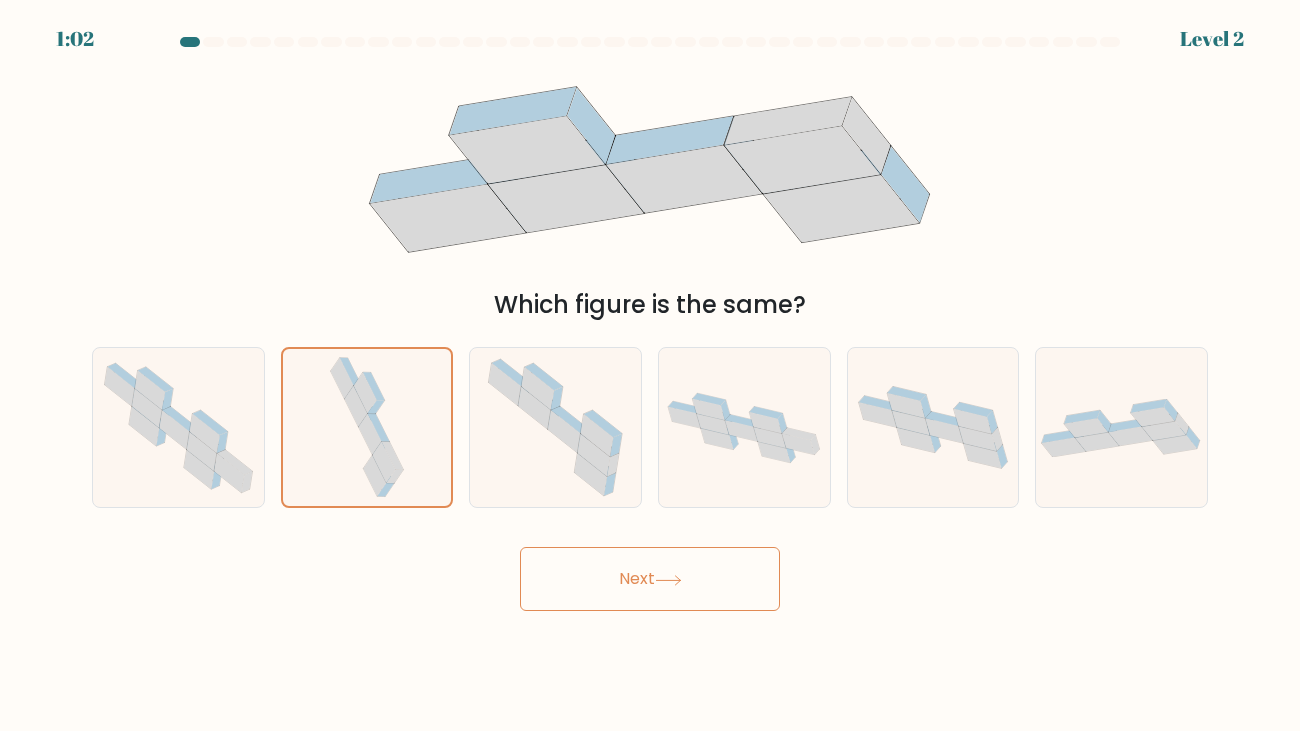 click on "Next" at bounding box center (650, 579) 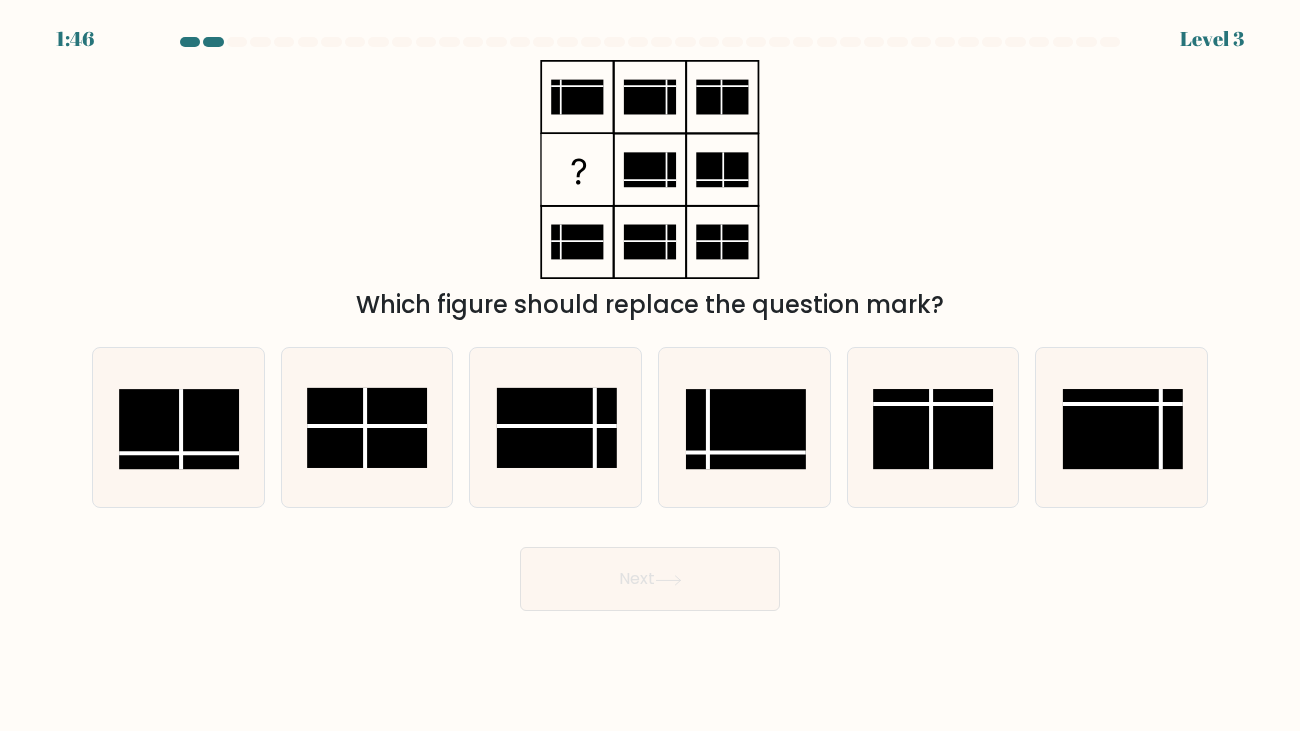 click on "Next" at bounding box center [650, 579] 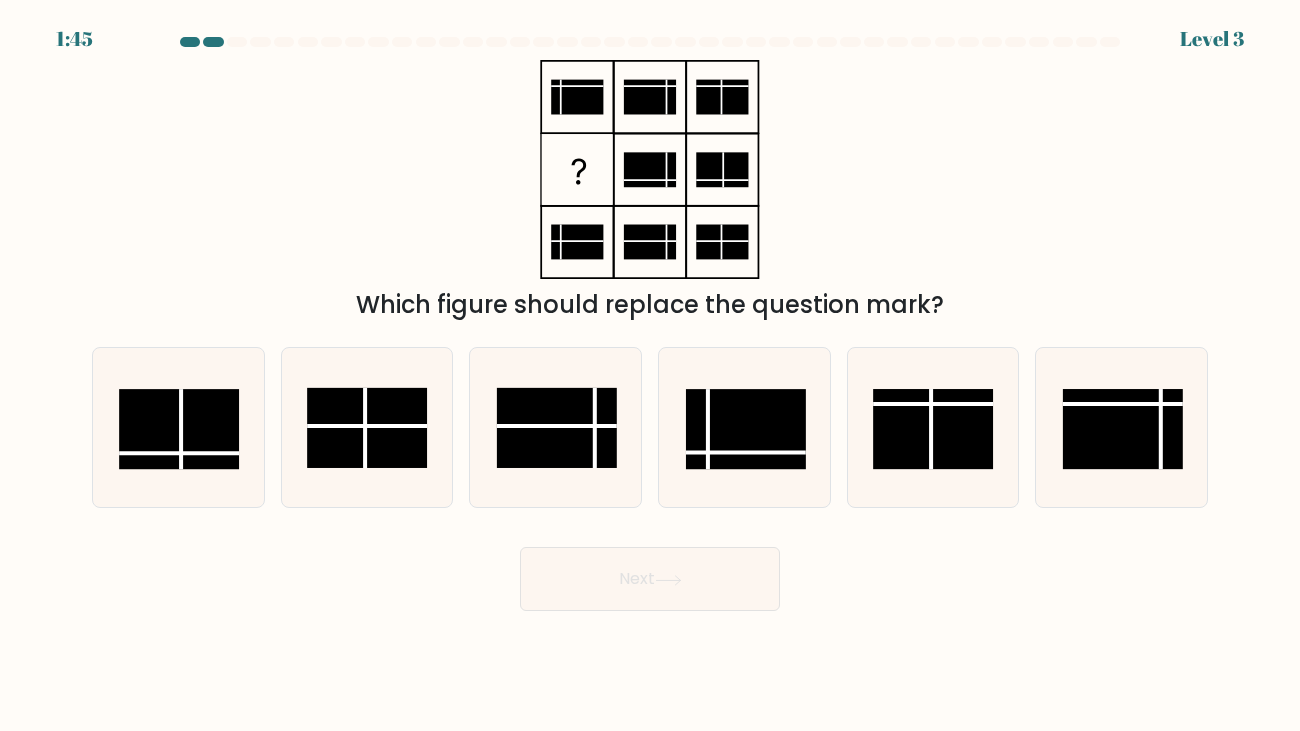 click on "Next" at bounding box center [650, 571] 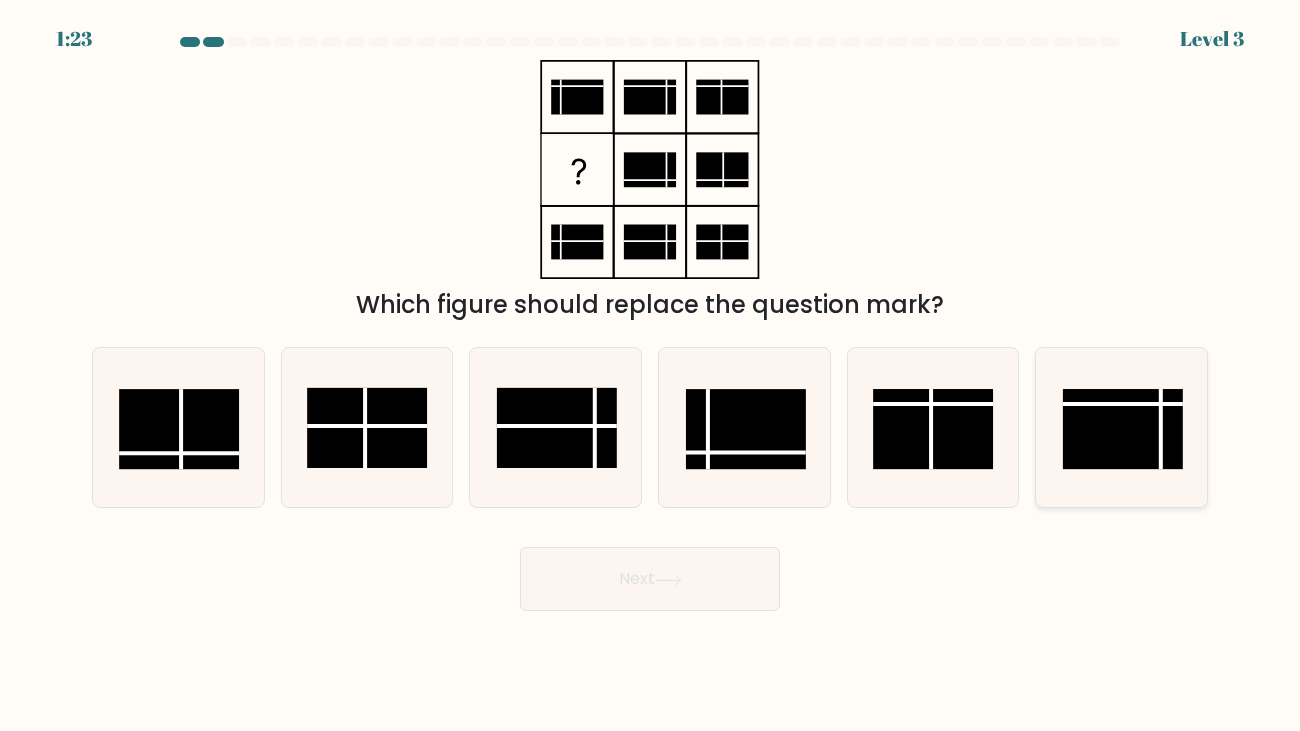 click at bounding box center (1123, 429) 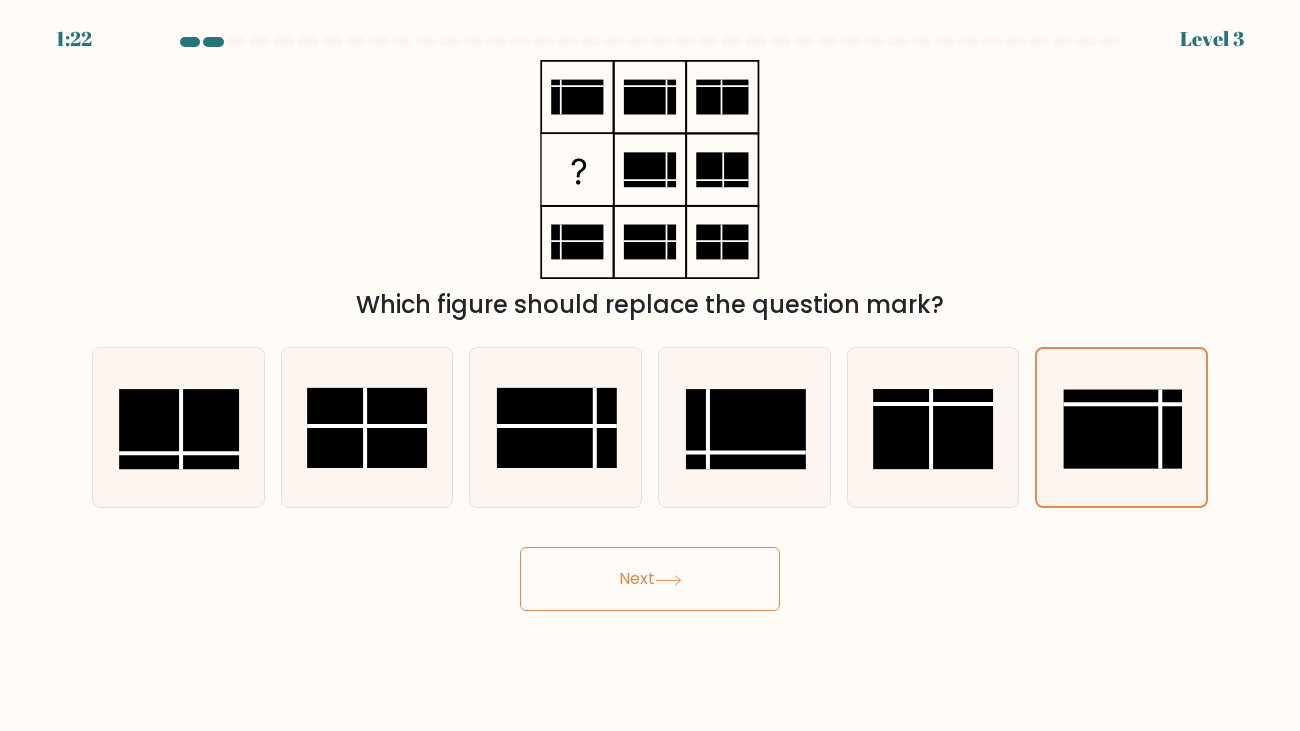 click on "Next" at bounding box center (650, 579) 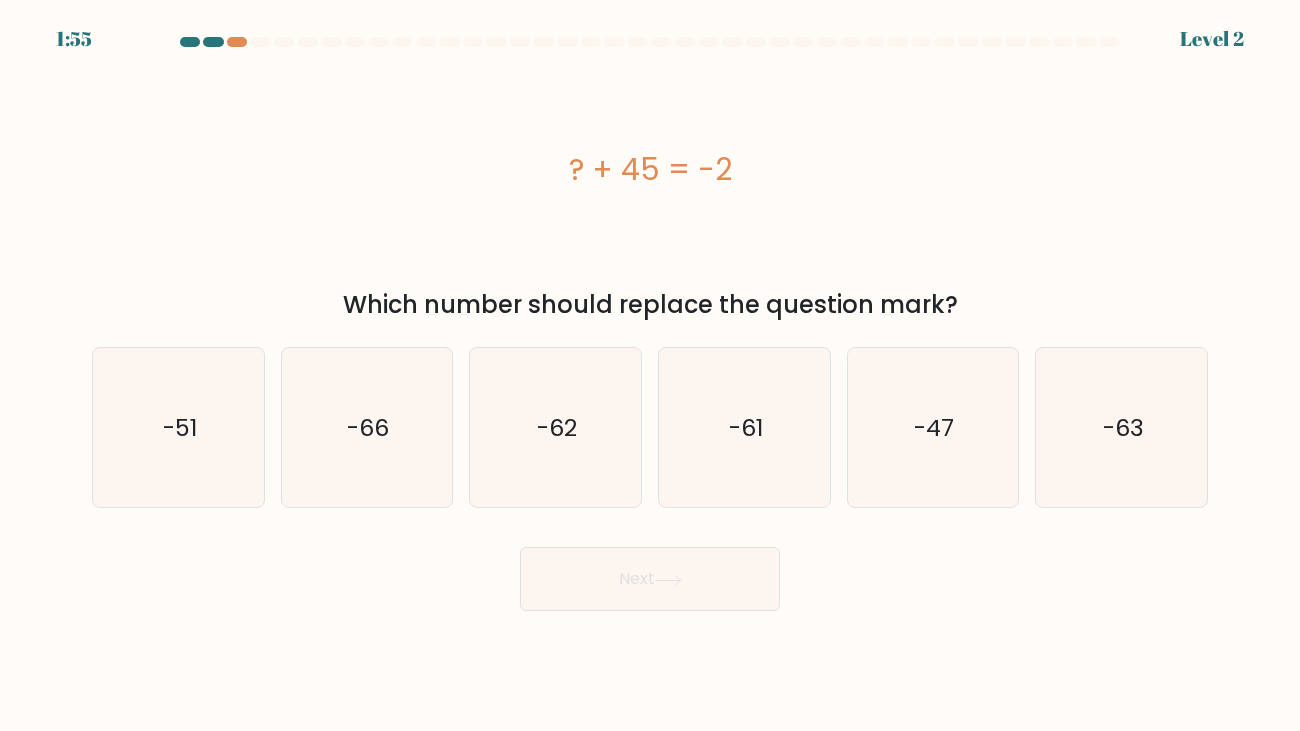 type 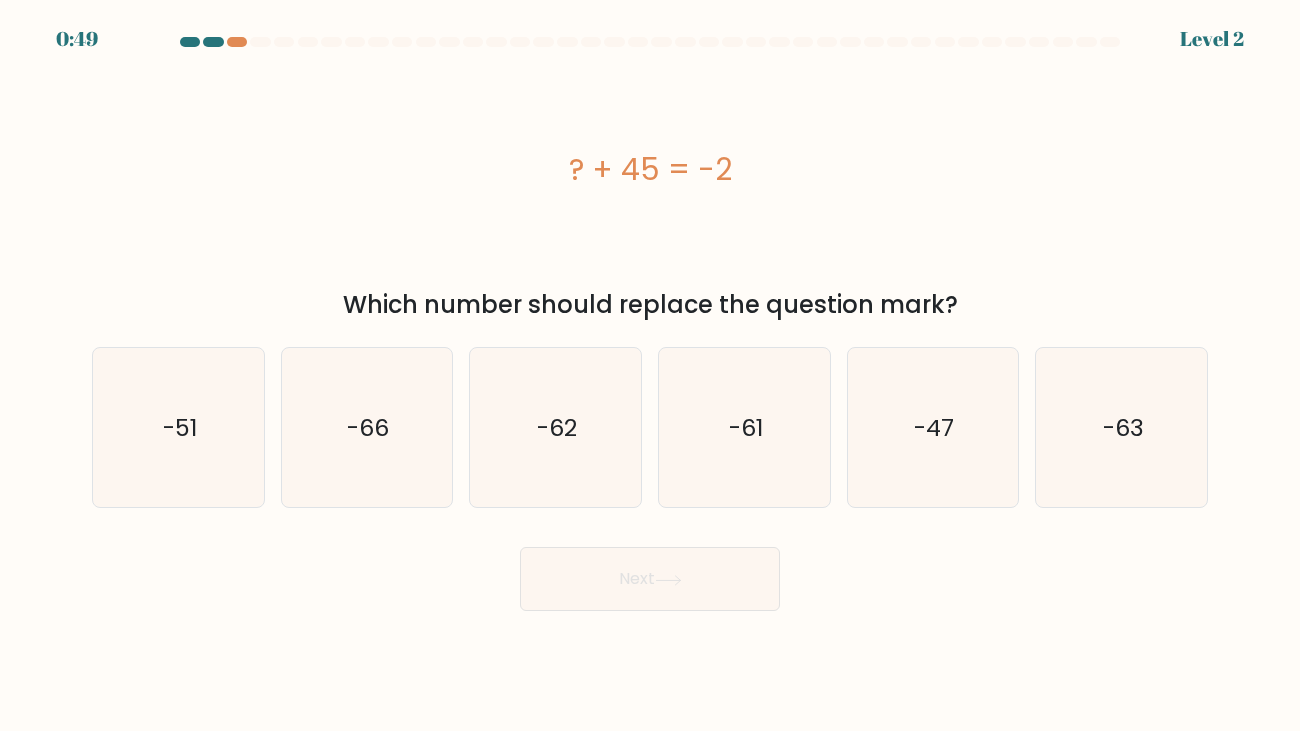 click on "Next" at bounding box center (650, 571) 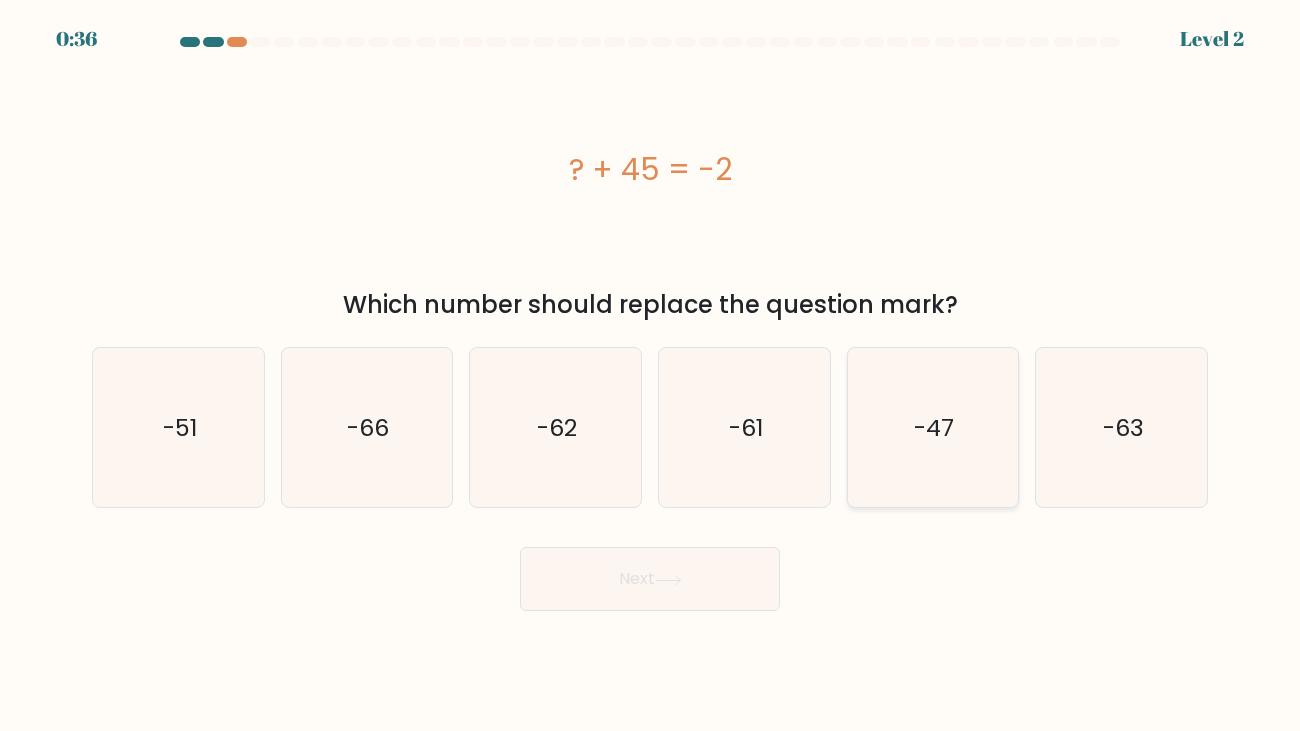 click on "-47" at bounding box center [932, 427] 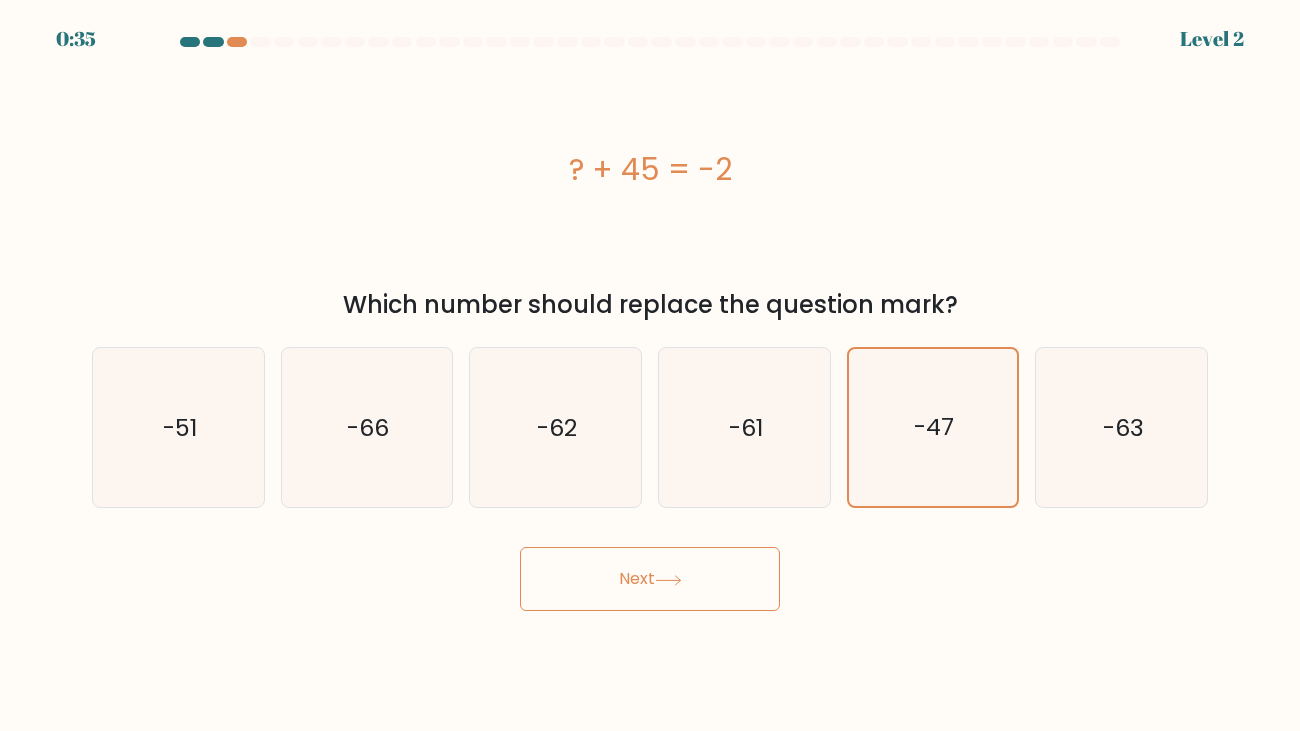 click on "Next" at bounding box center [650, 579] 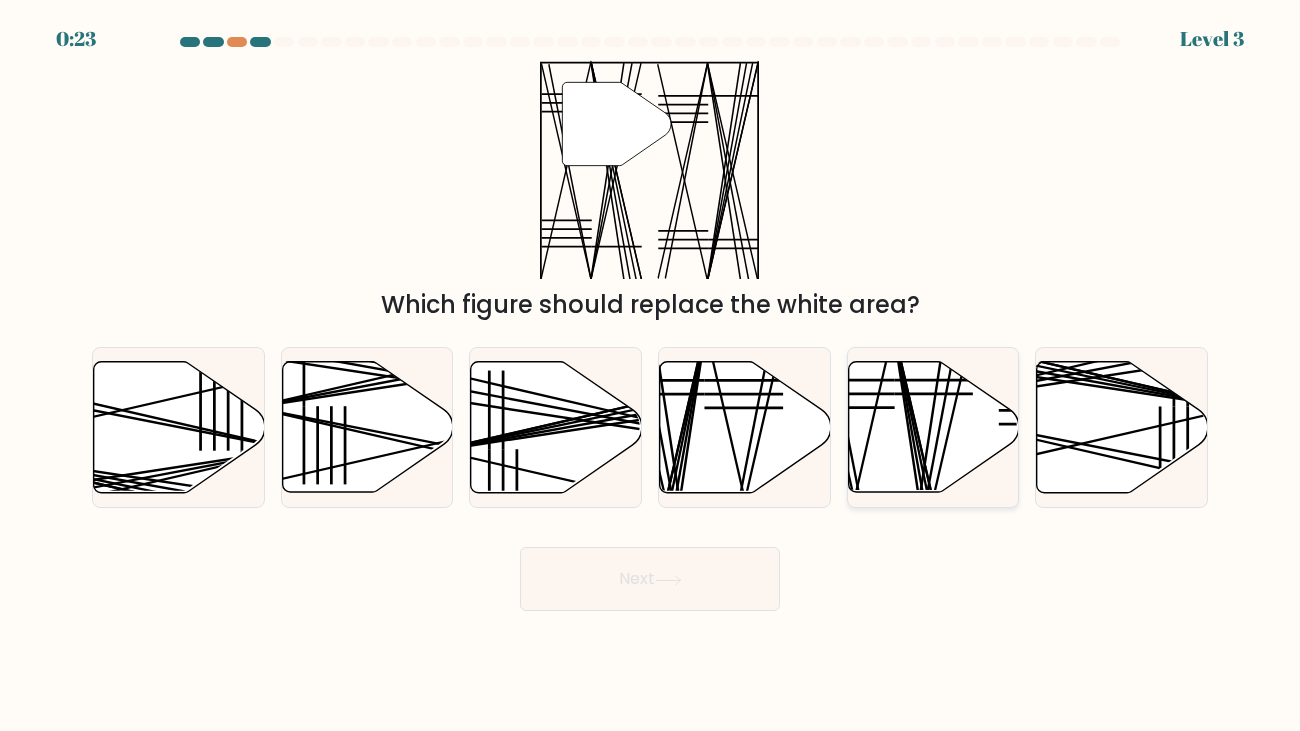 click at bounding box center (933, 427) 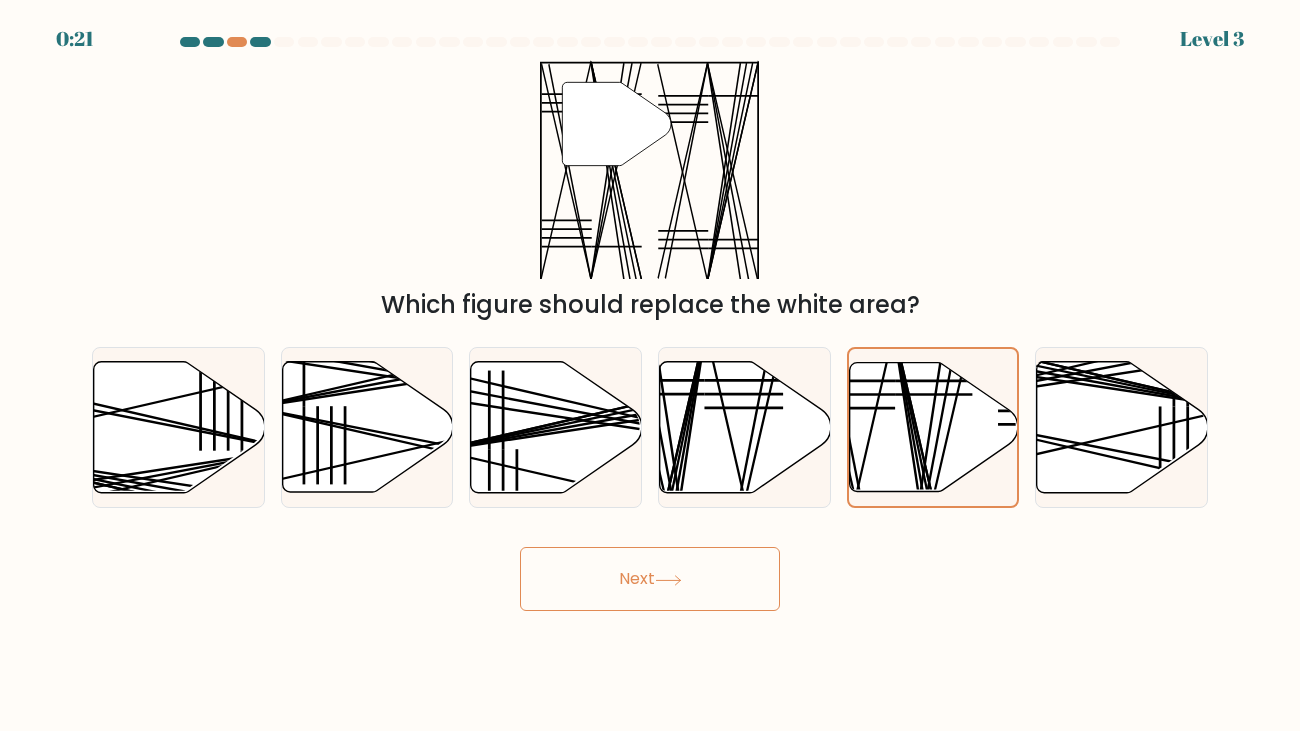 click on "Next" at bounding box center (650, 579) 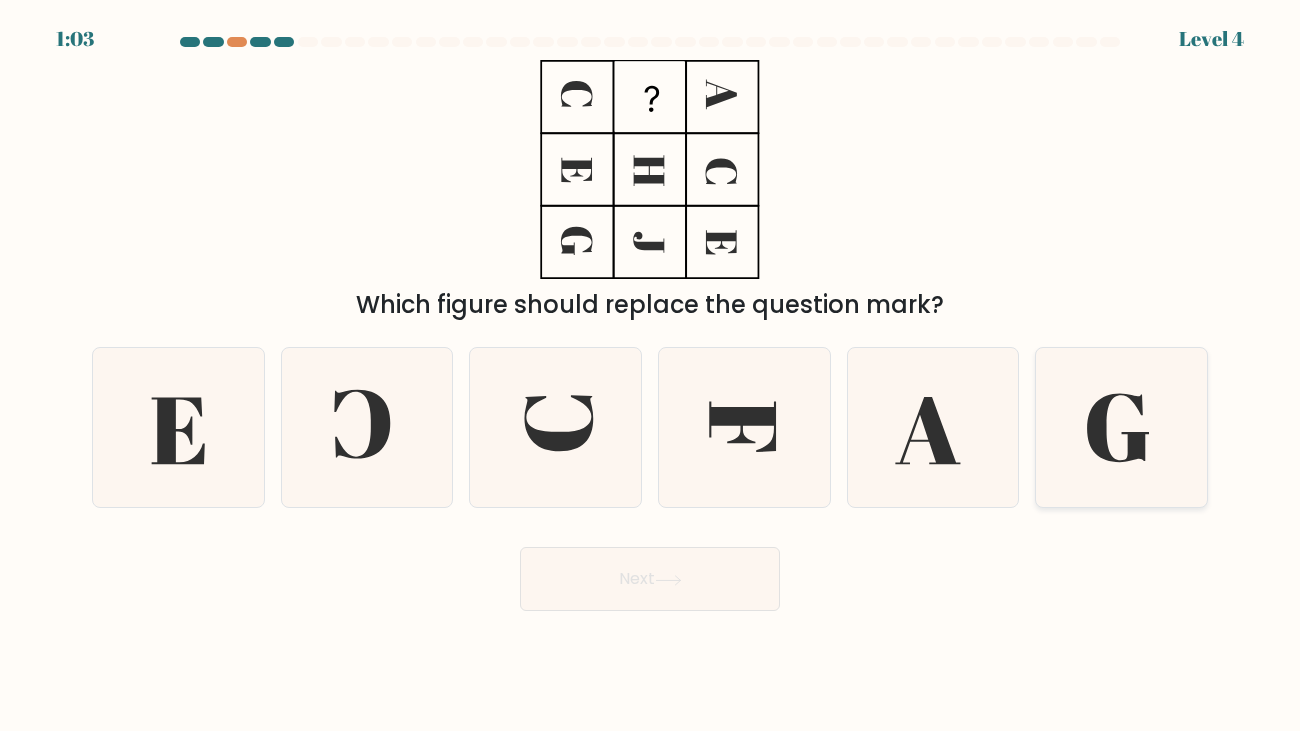 click at bounding box center (1121, 427) 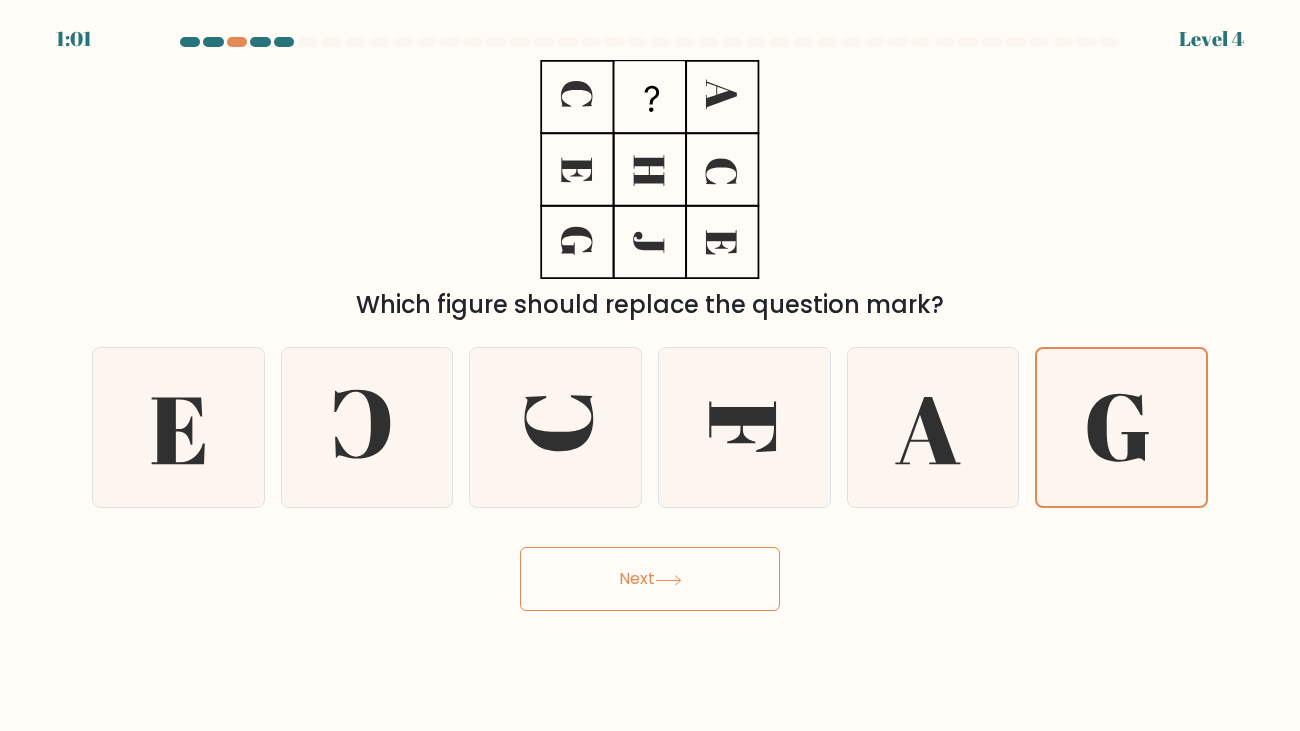 click on "e." at bounding box center (933, 427) 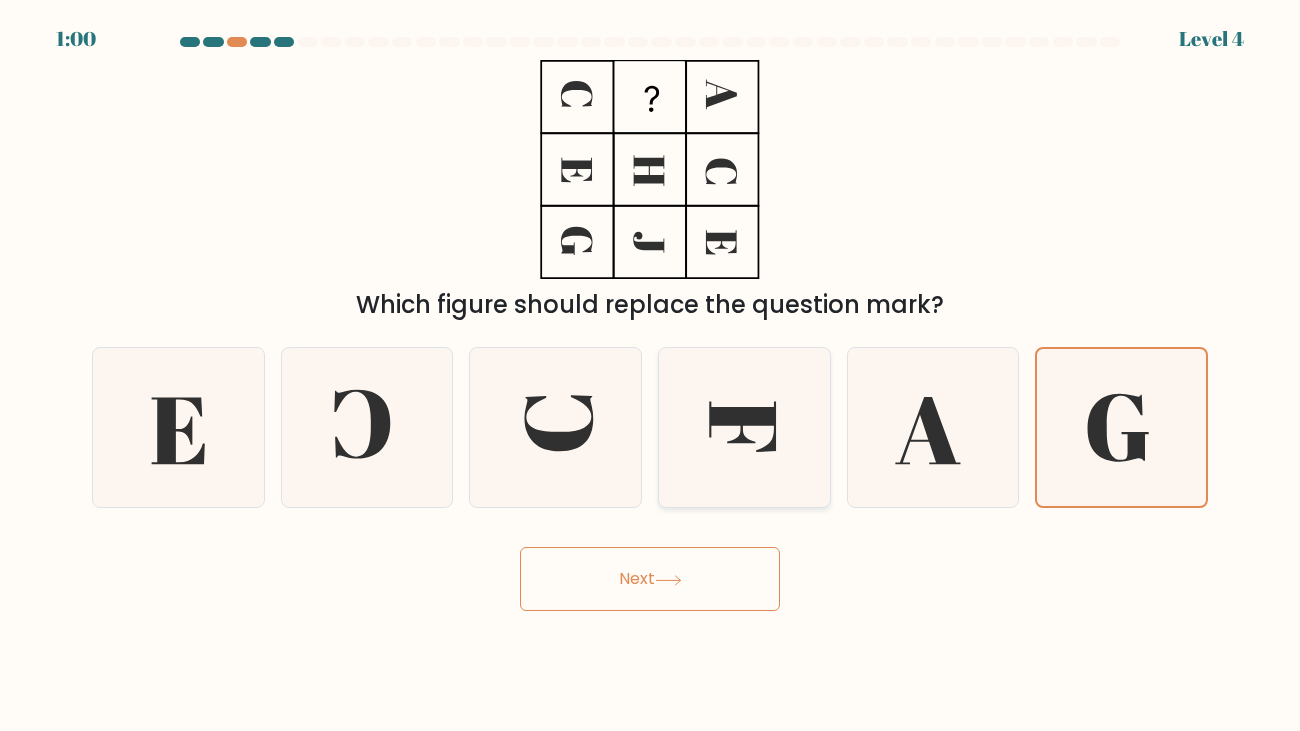 click at bounding box center [742, 427] 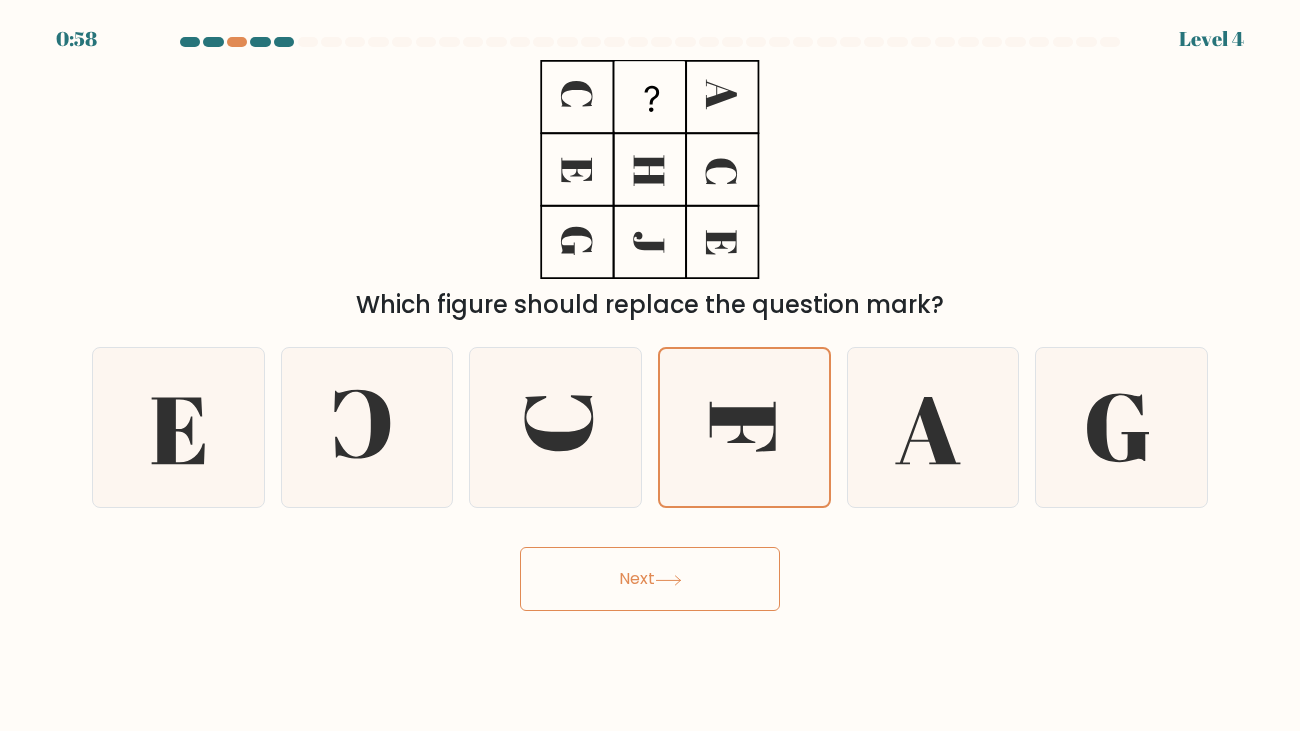 click on "Next" at bounding box center (650, 579) 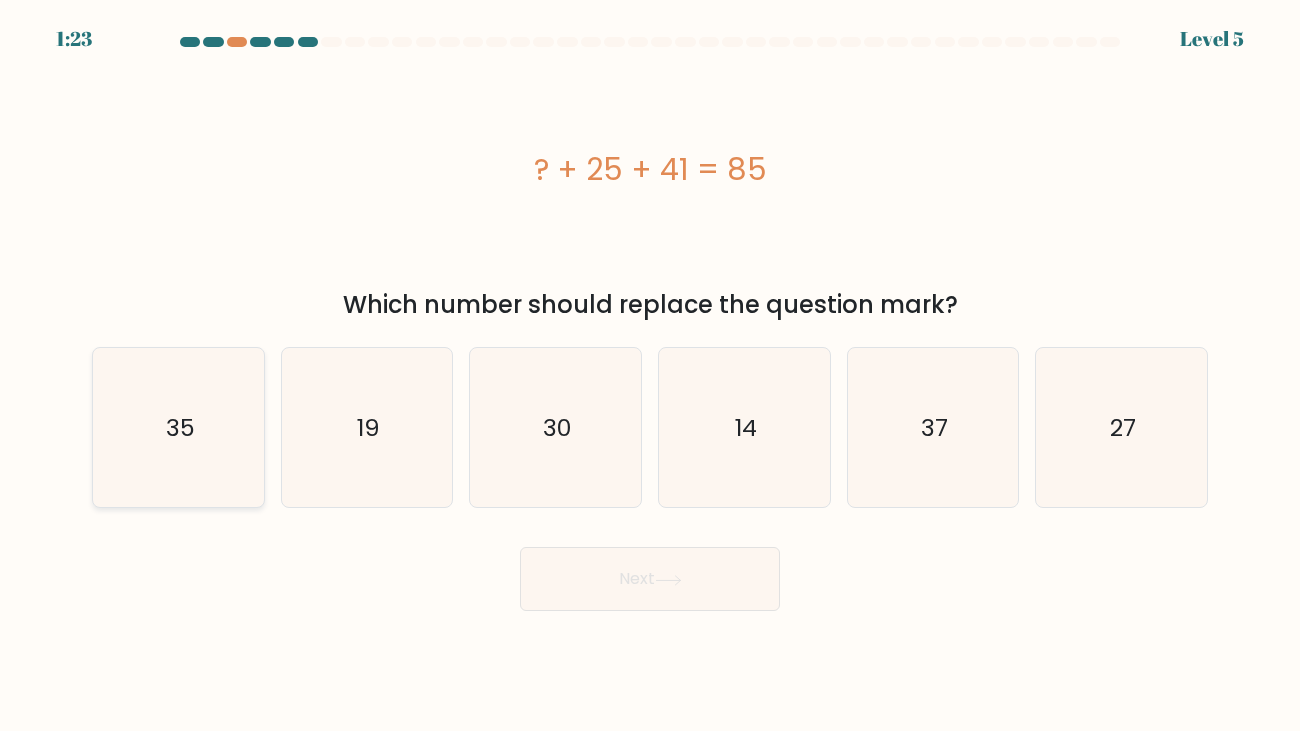 click on "35" at bounding box center [178, 427] 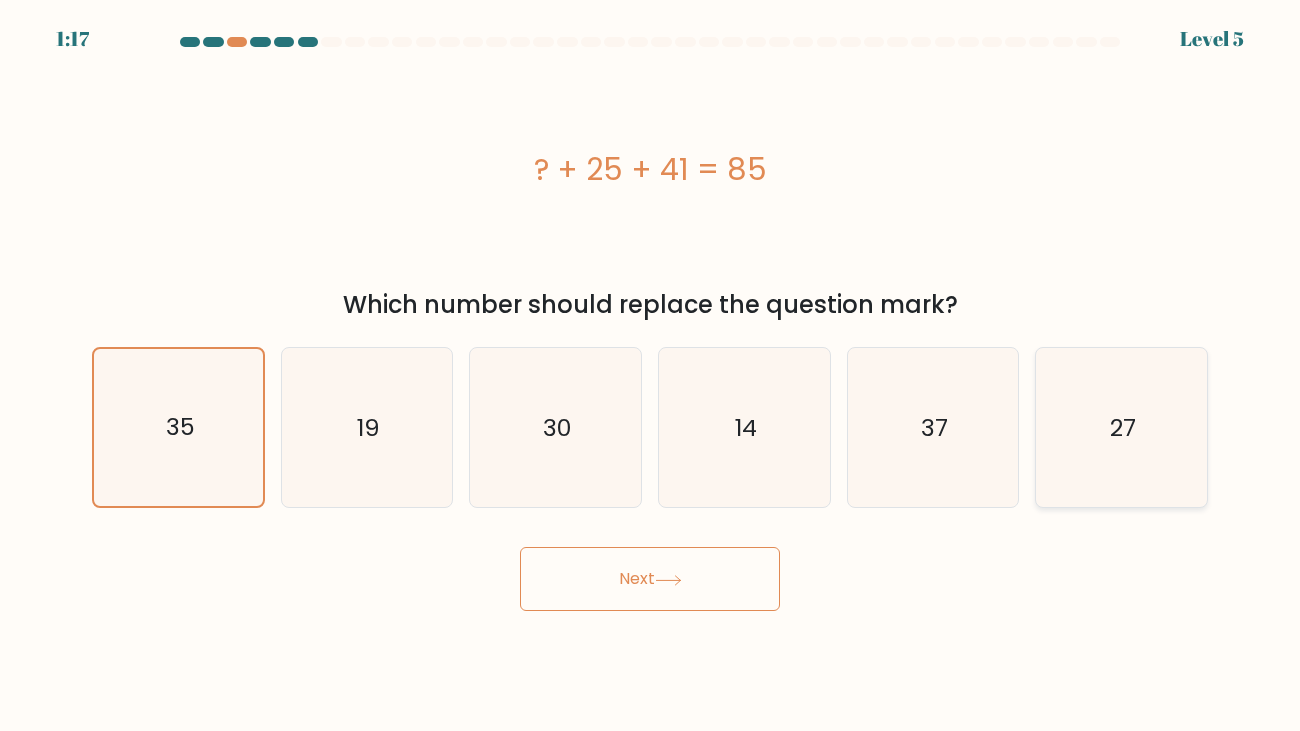 click on "27" at bounding box center (1121, 427) 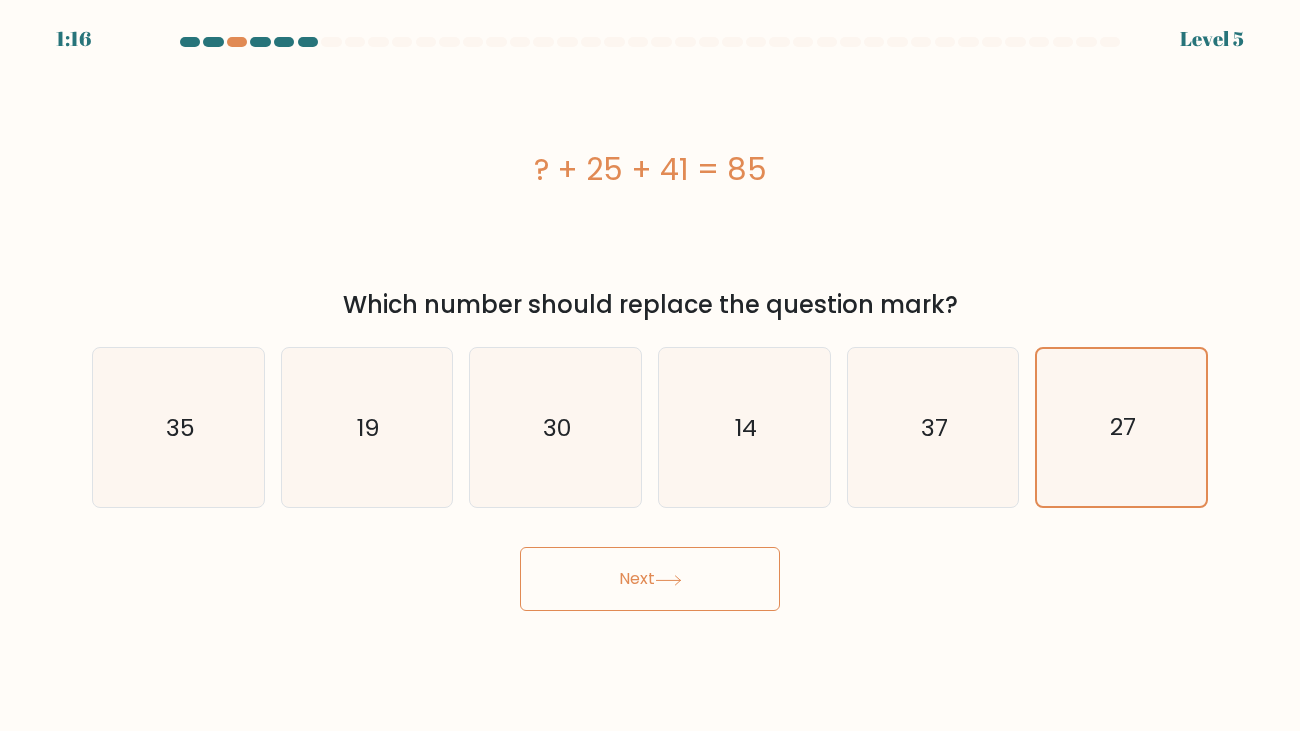 click on "Next" at bounding box center (650, 579) 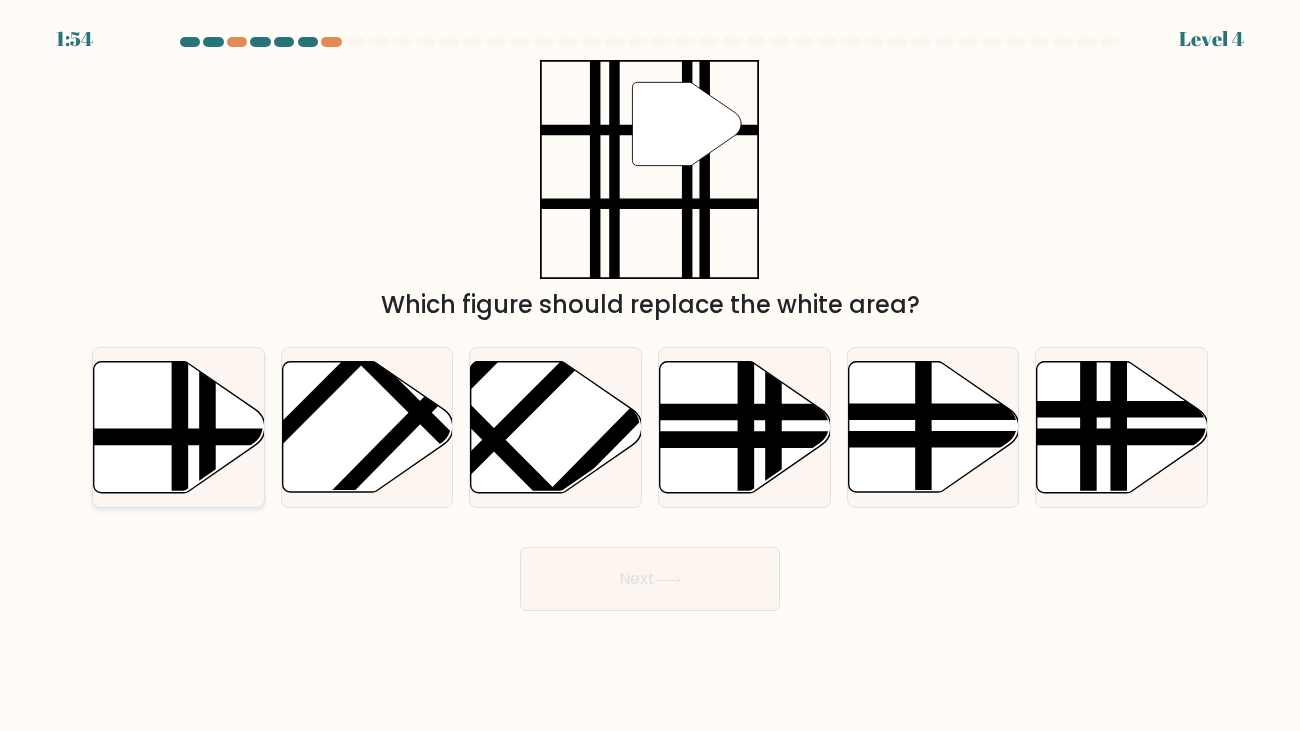 click at bounding box center (179, 427) 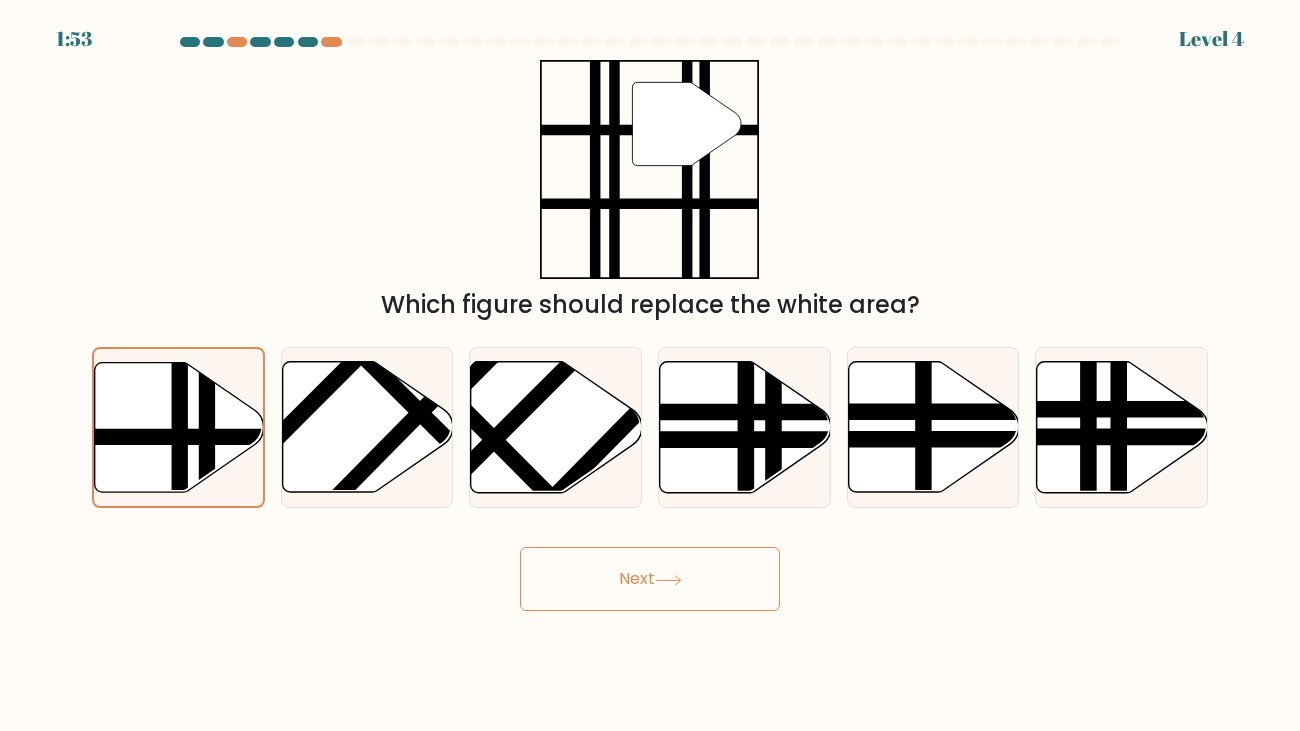 click on "Next" at bounding box center [650, 579] 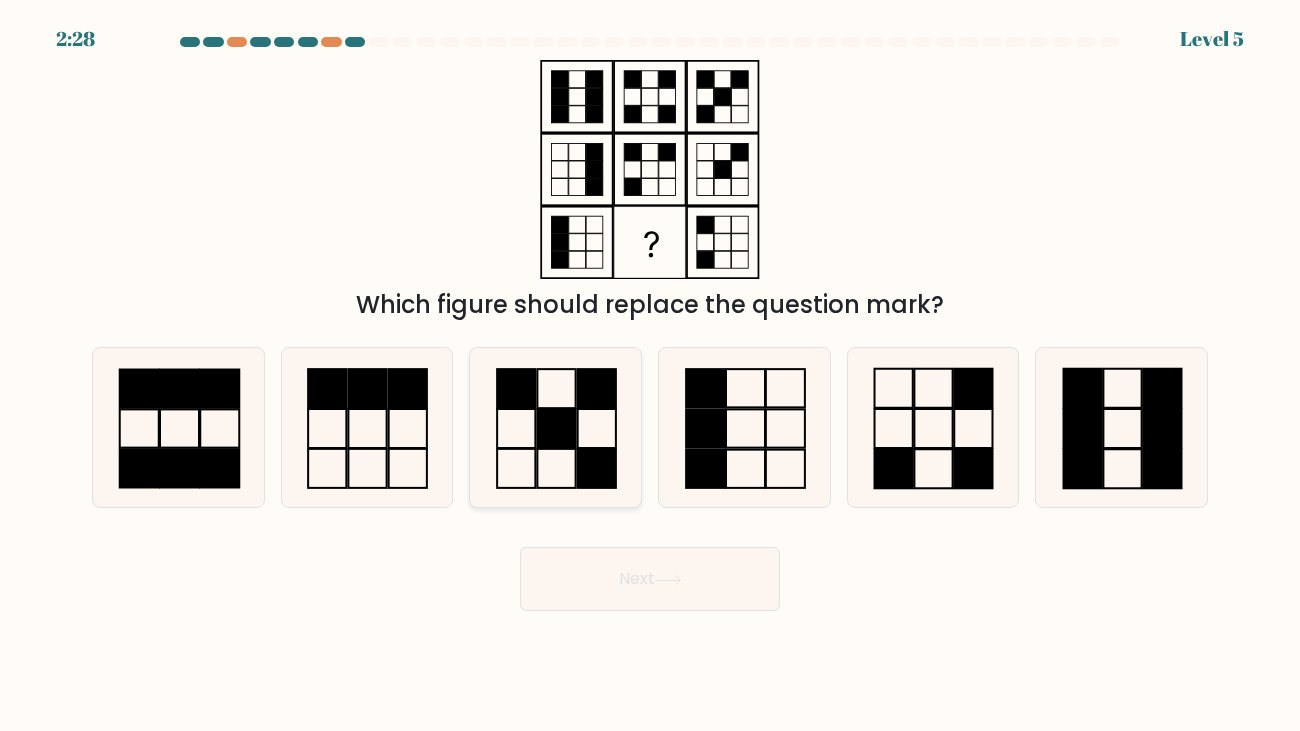click at bounding box center [555, 427] 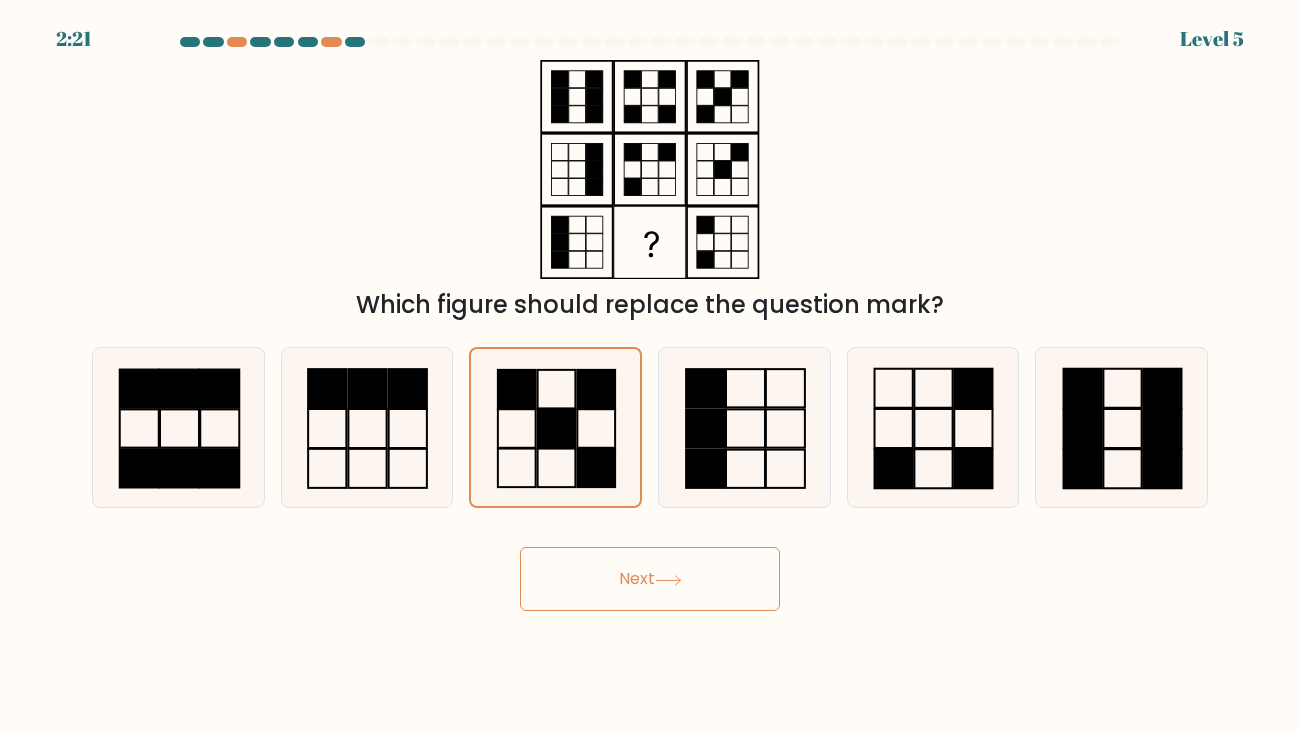 click on "Next" at bounding box center (650, 579) 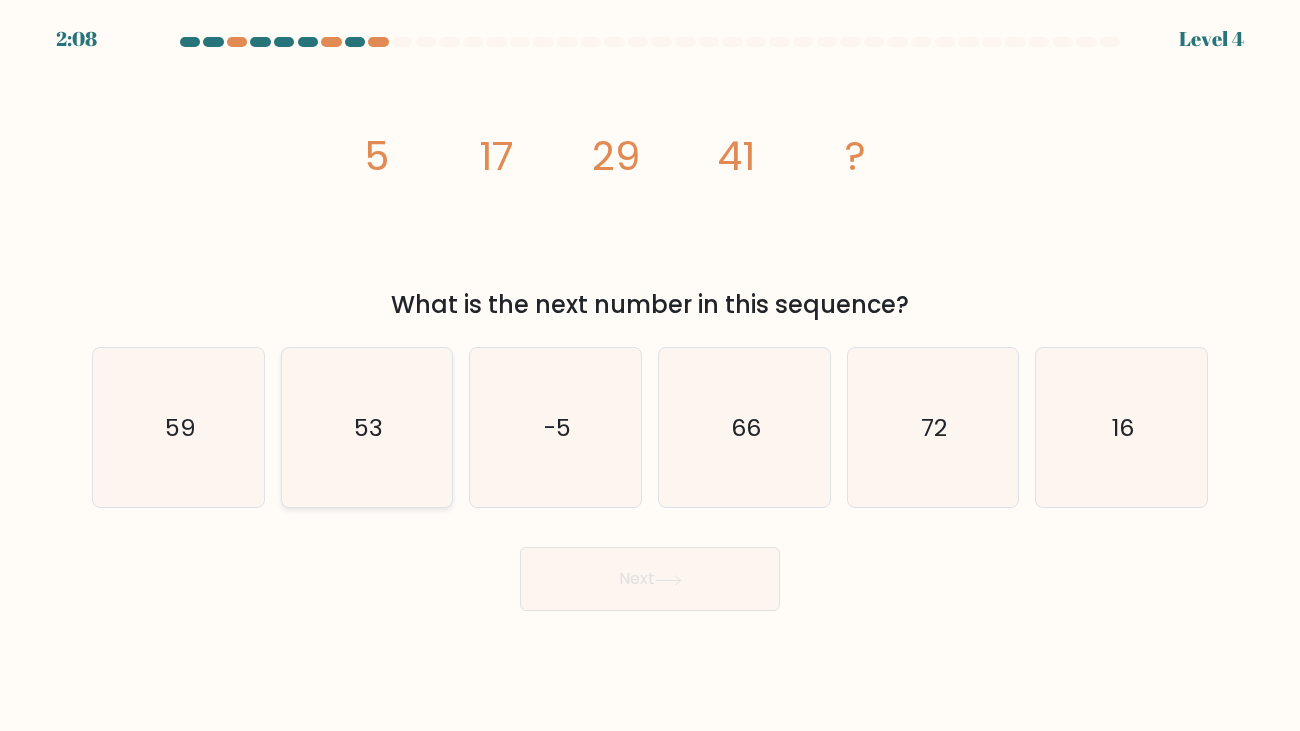 click on "53" at bounding box center (366, 427) 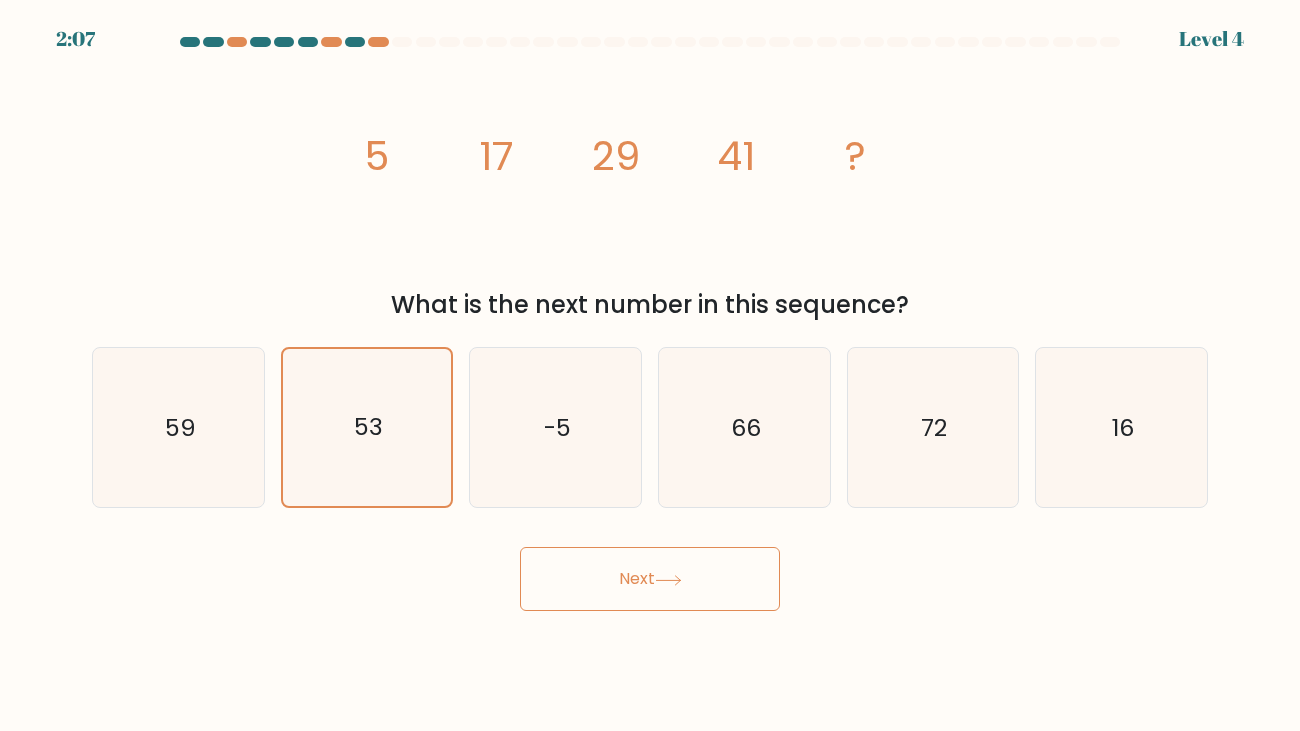 click on "Next" at bounding box center [650, 579] 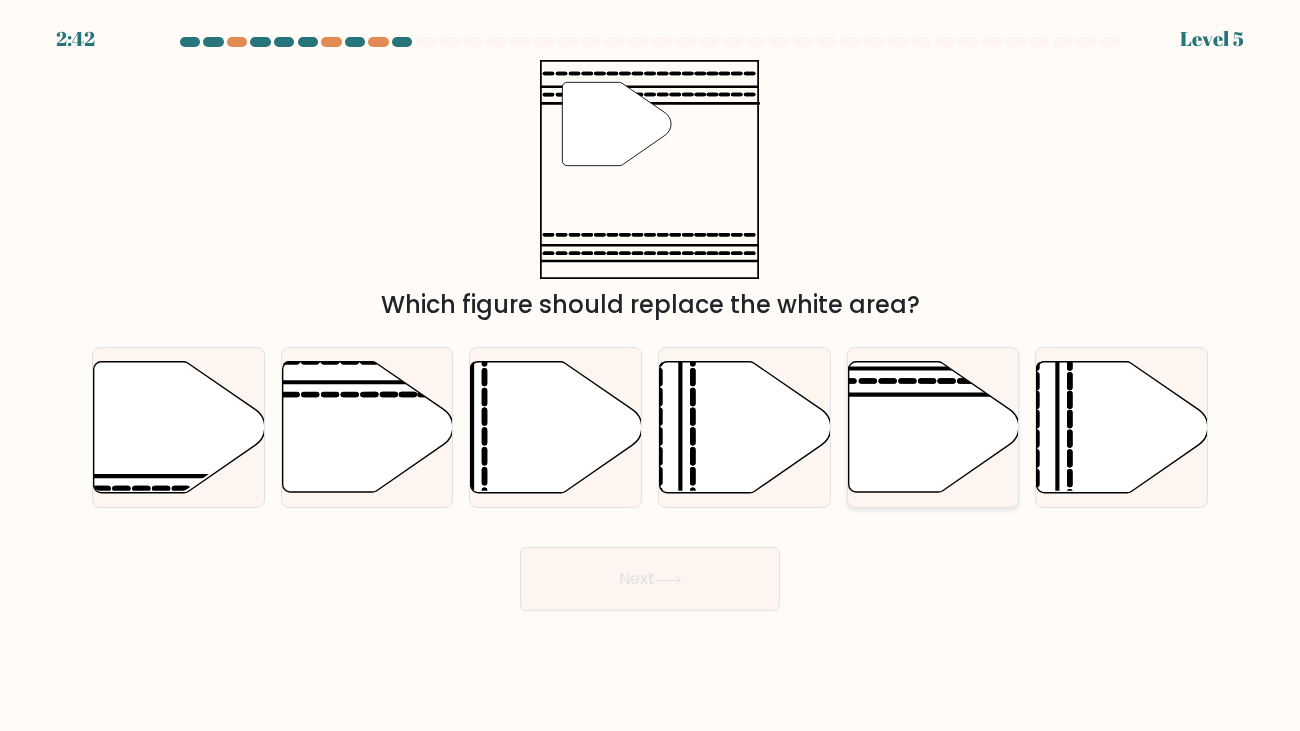 click at bounding box center (933, 427) 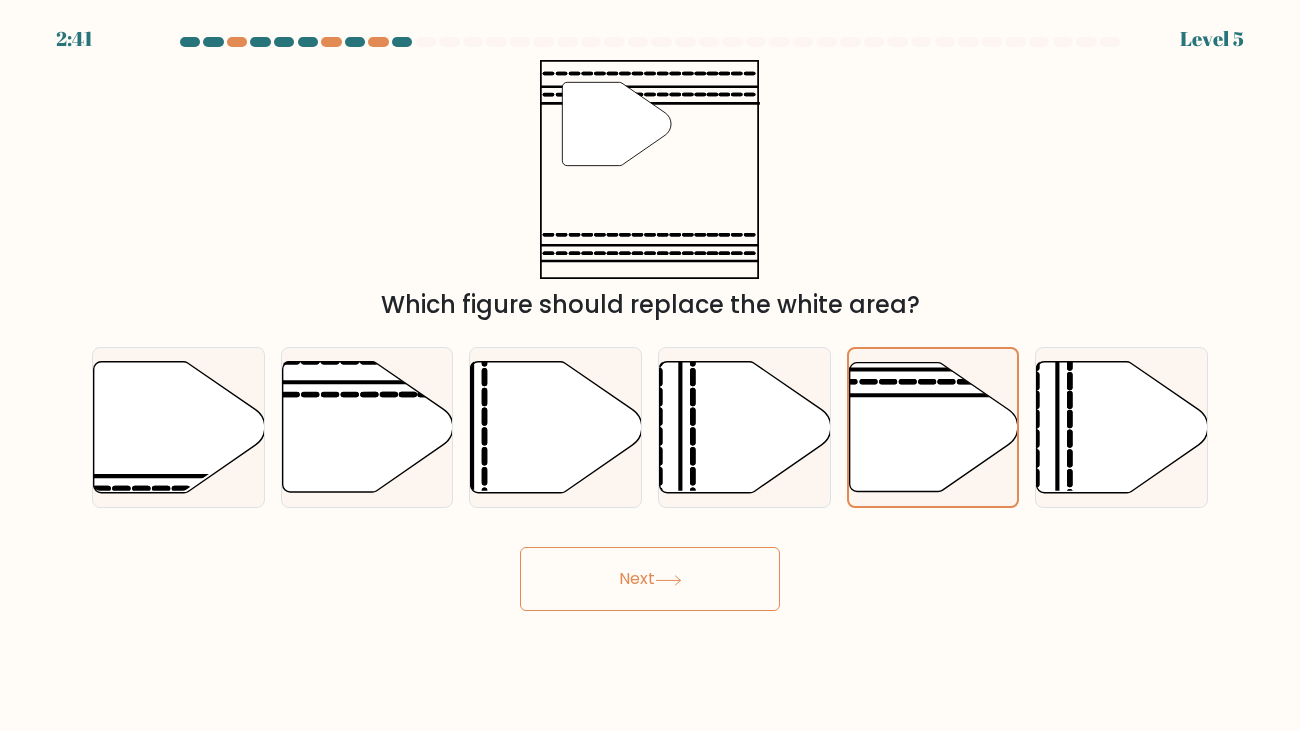 click on "Next" at bounding box center (650, 579) 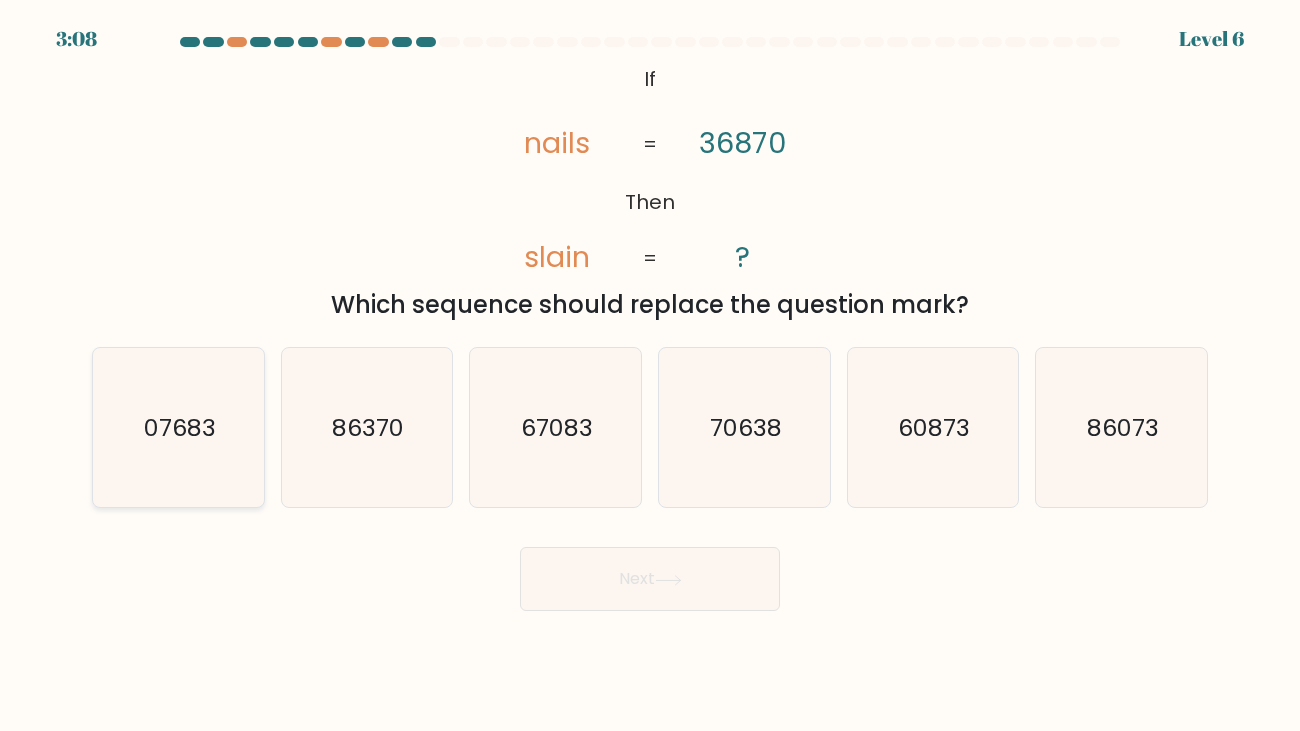 click on "07683" at bounding box center (180, 427) 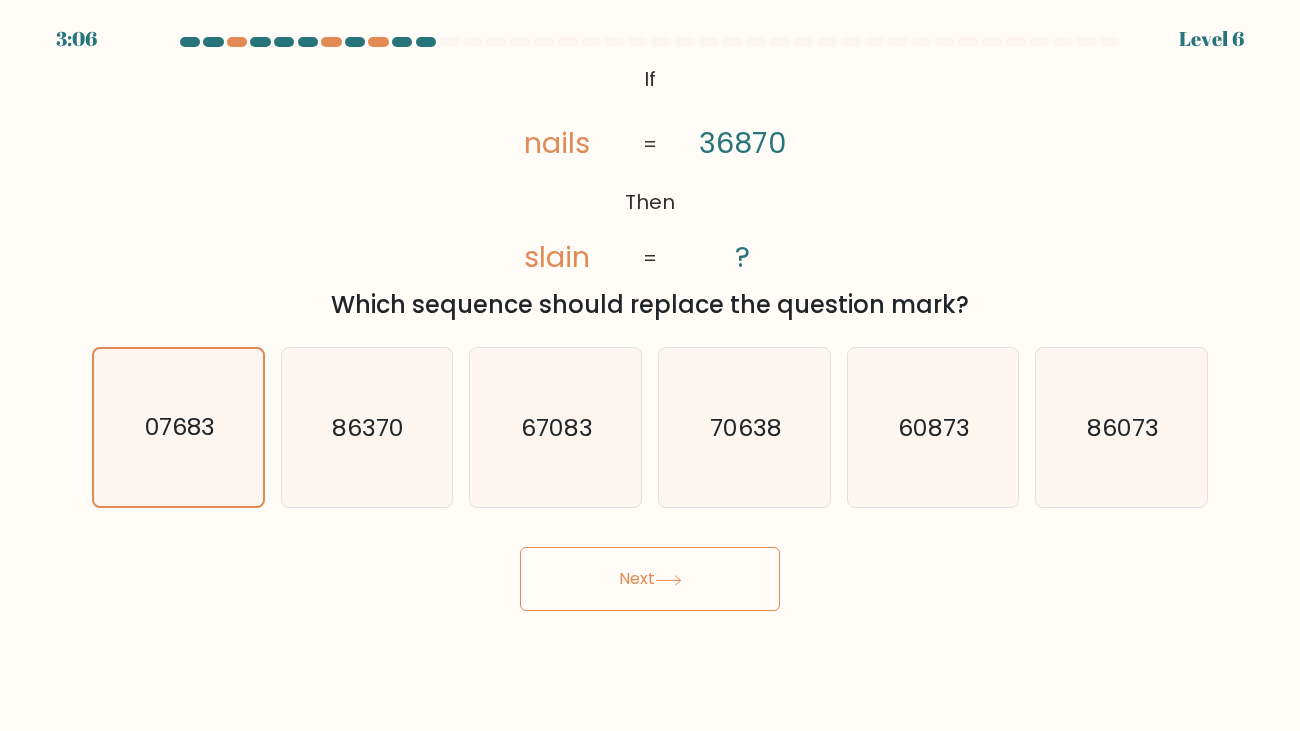 click on "Next" at bounding box center [650, 579] 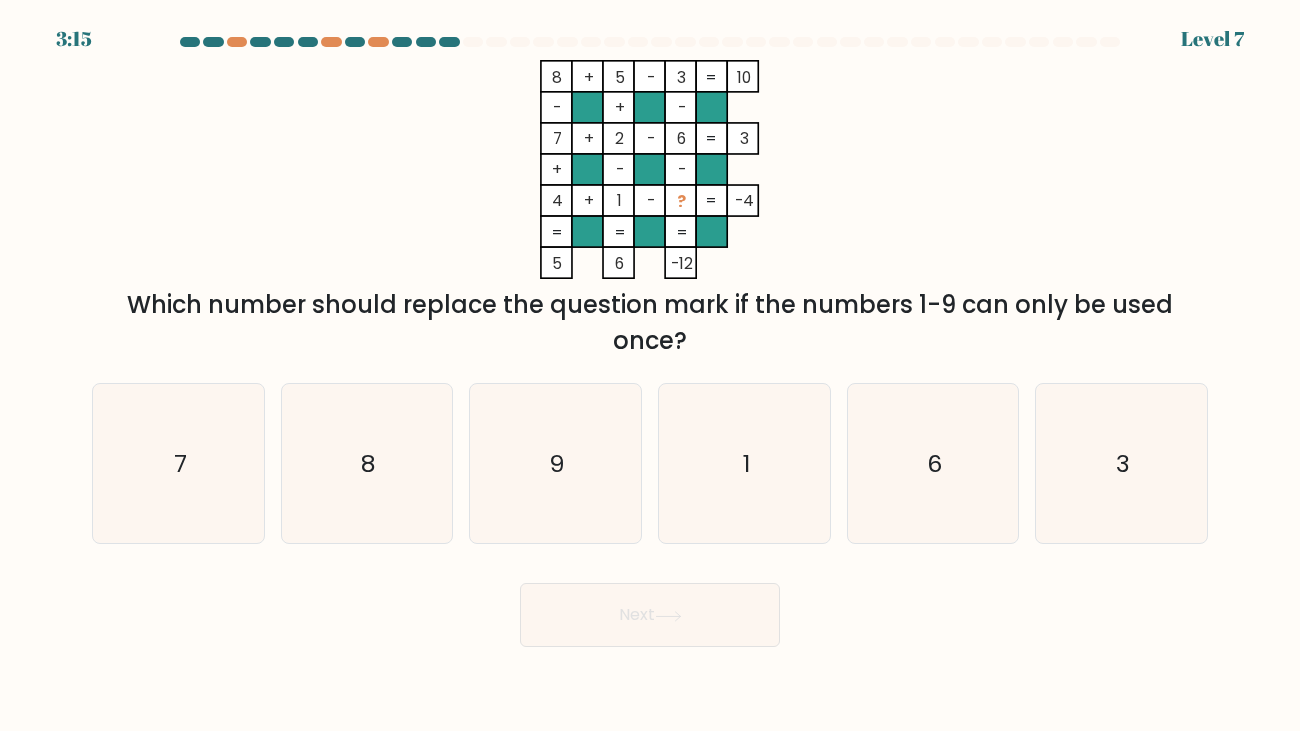click on "Next" at bounding box center [650, 607] 